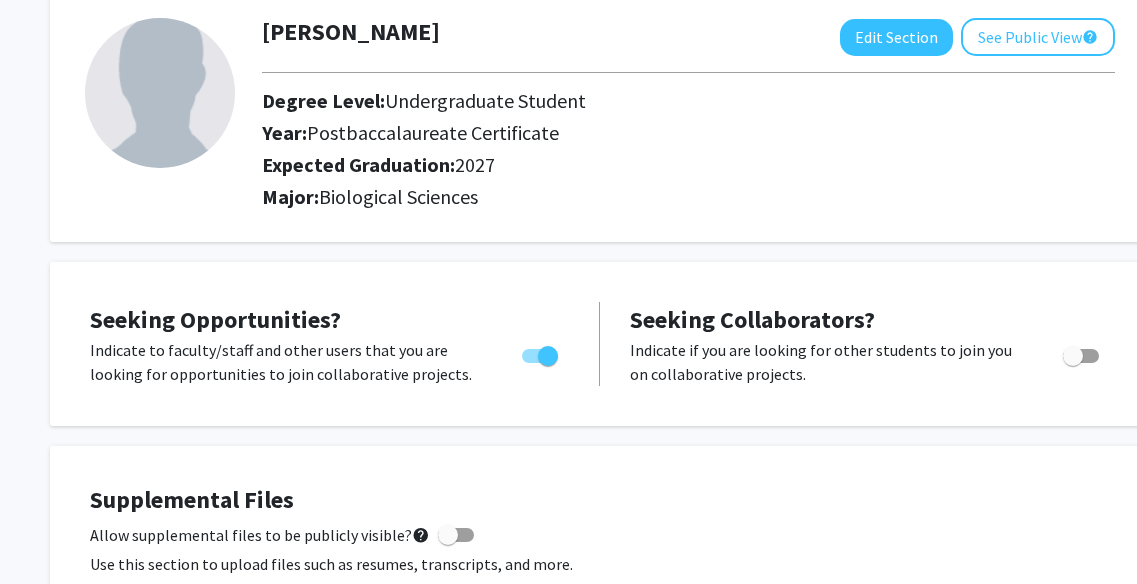 scroll, scrollTop: 0, scrollLeft: 0, axis: both 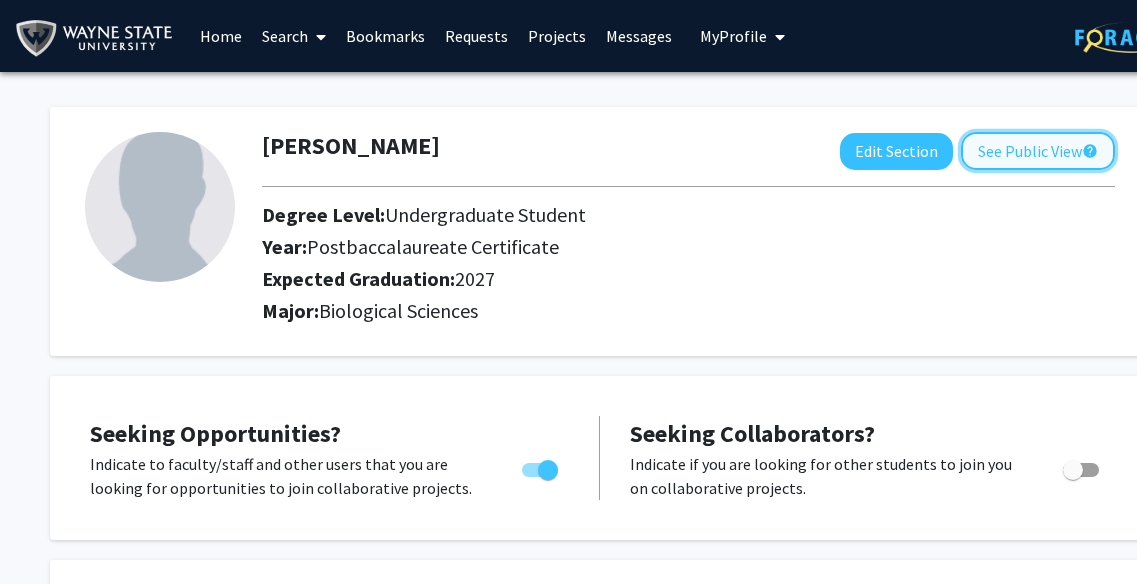 click on "See Public View  help" 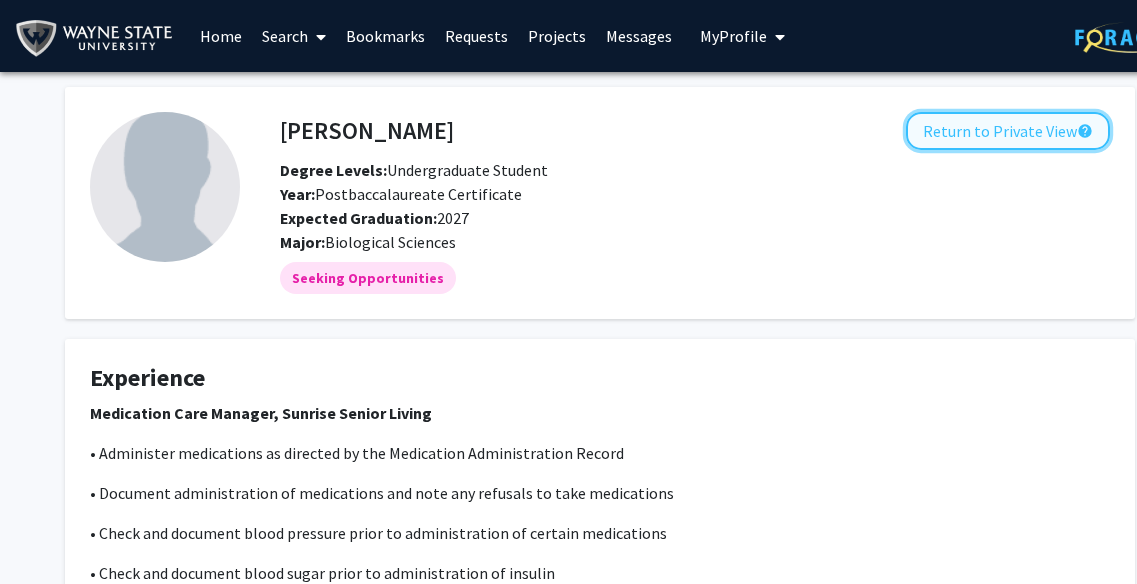 click on "Return to Private View  help" 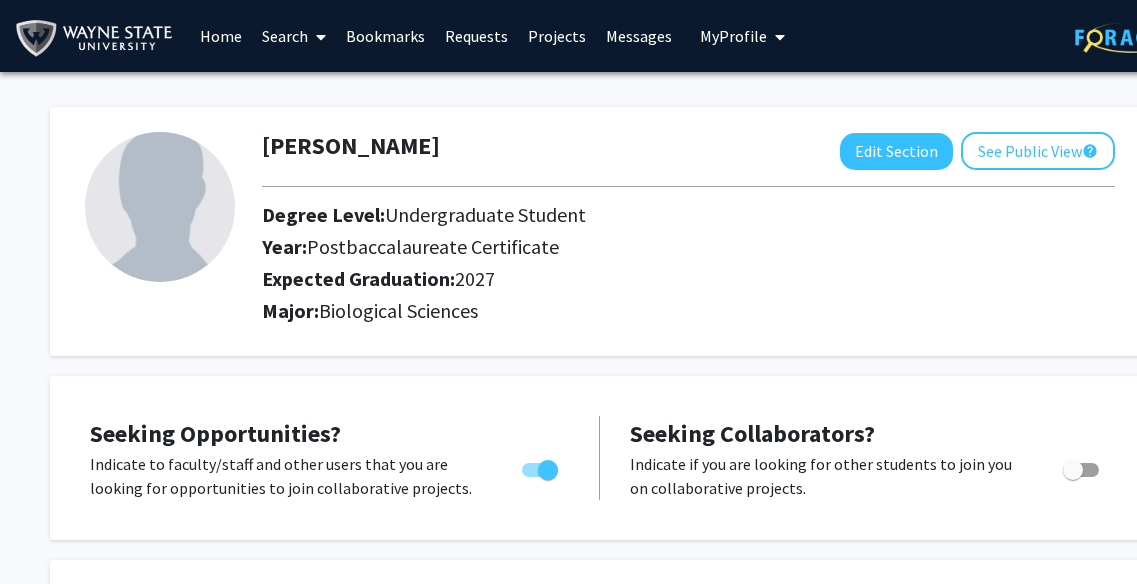 click on "Requests" at bounding box center [476, 36] 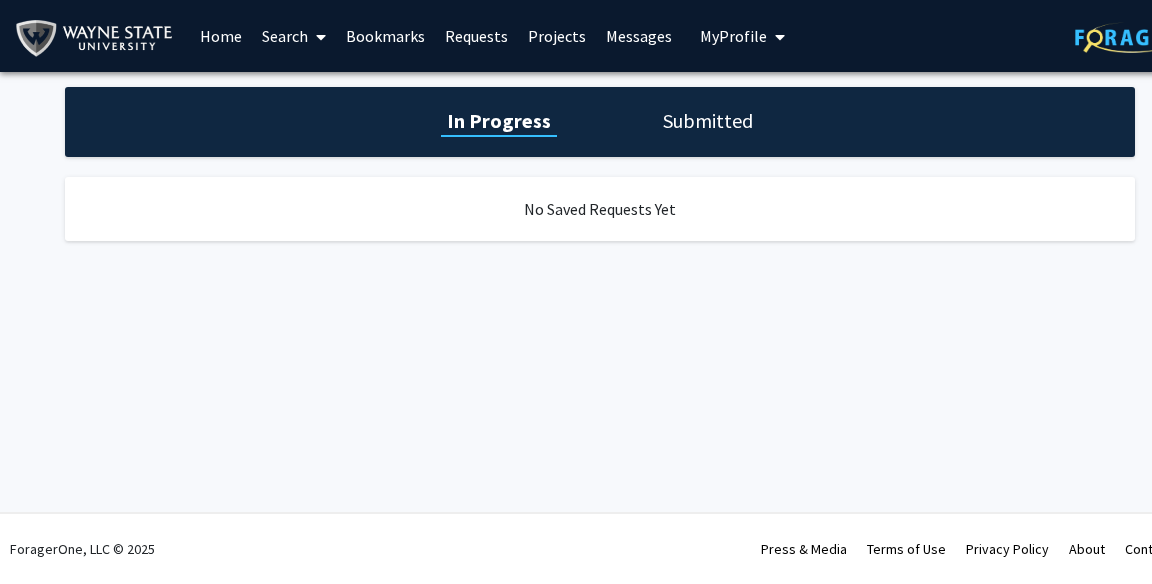 click on "Messages" at bounding box center (639, 36) 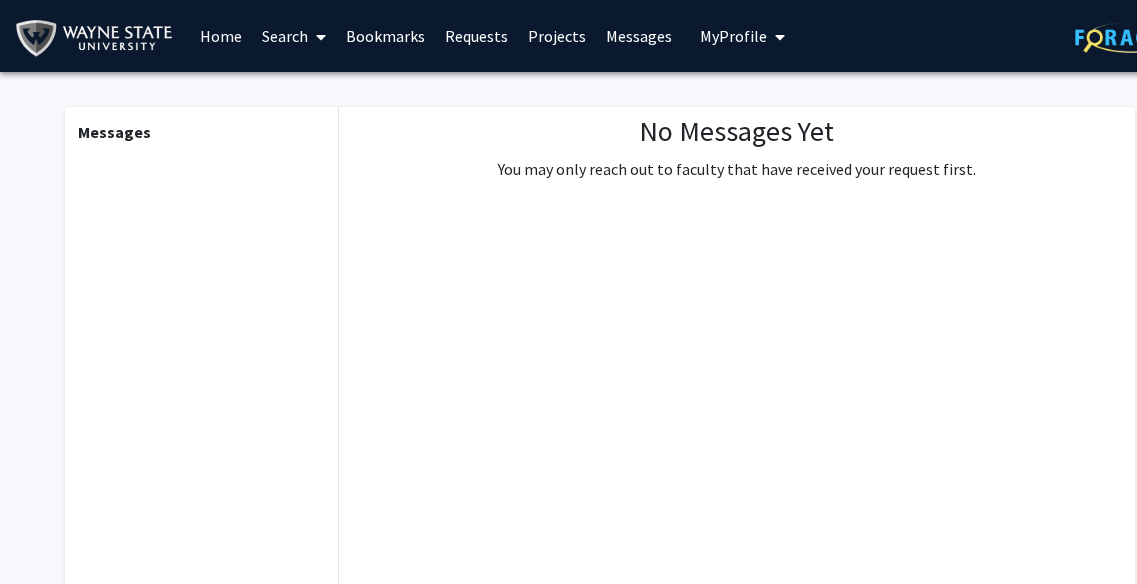 click on "Home" at bounding box center [221, 36] 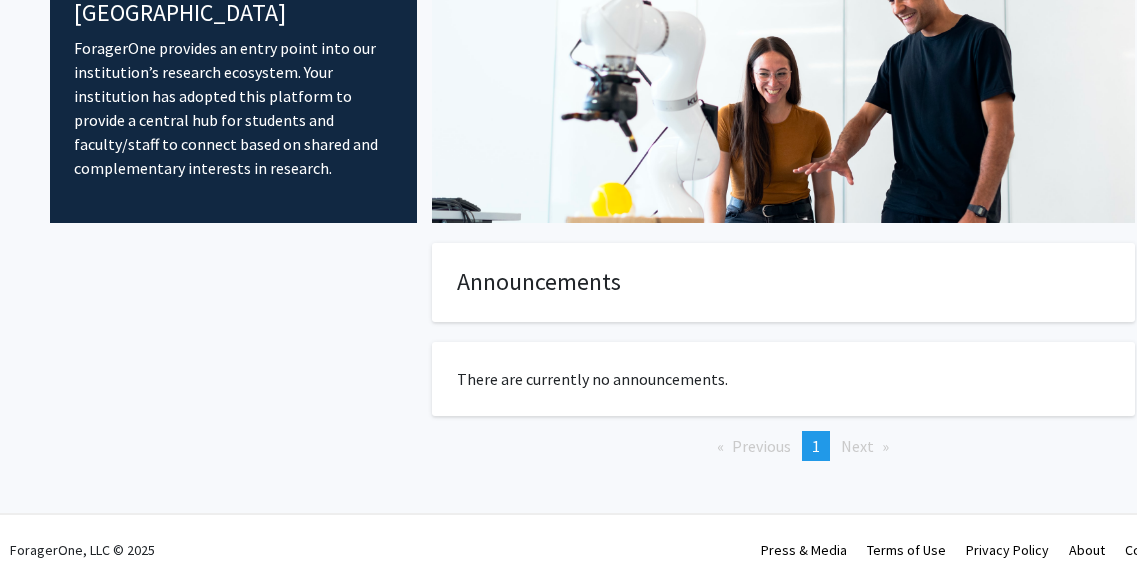 scroll, scrollTop: 0, scrollLeft: 0, axis: both 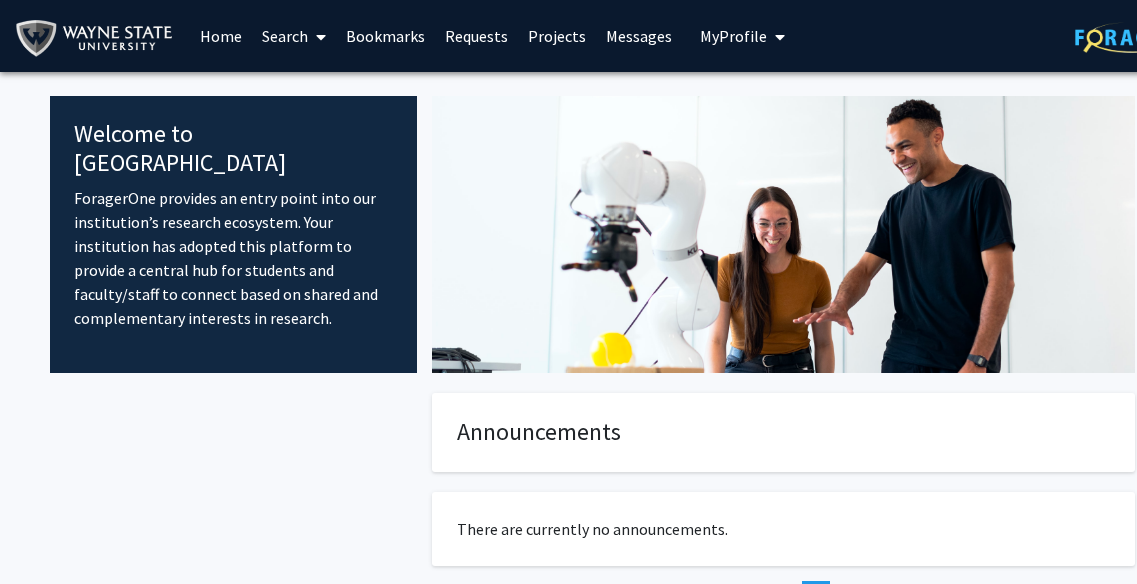 click on "Search" at bounding box center [294, 36] 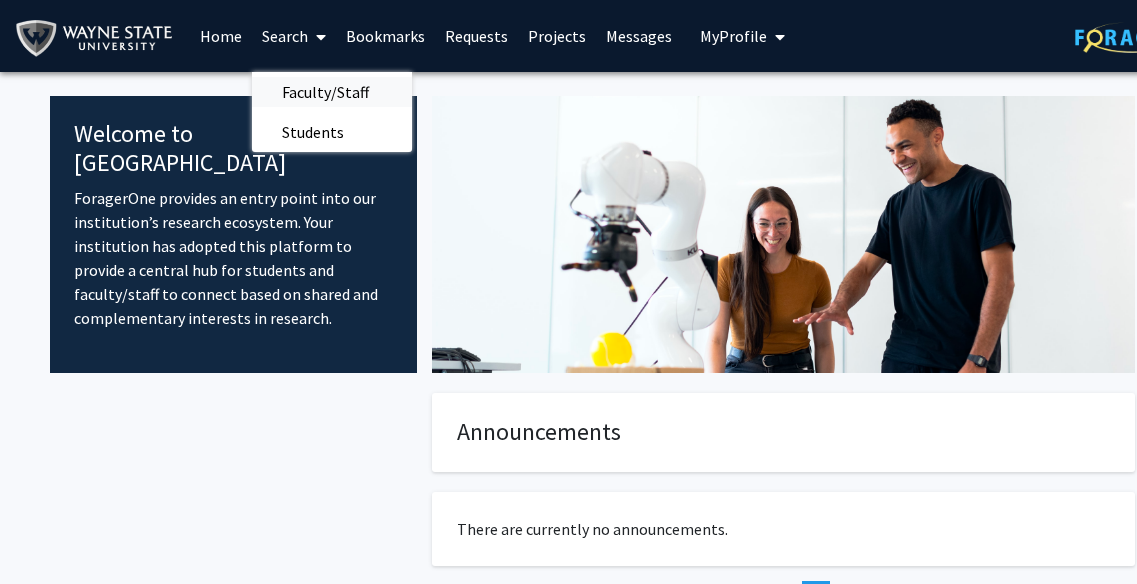 click on "Faculty/Staff" at bounding box center [325, 92] 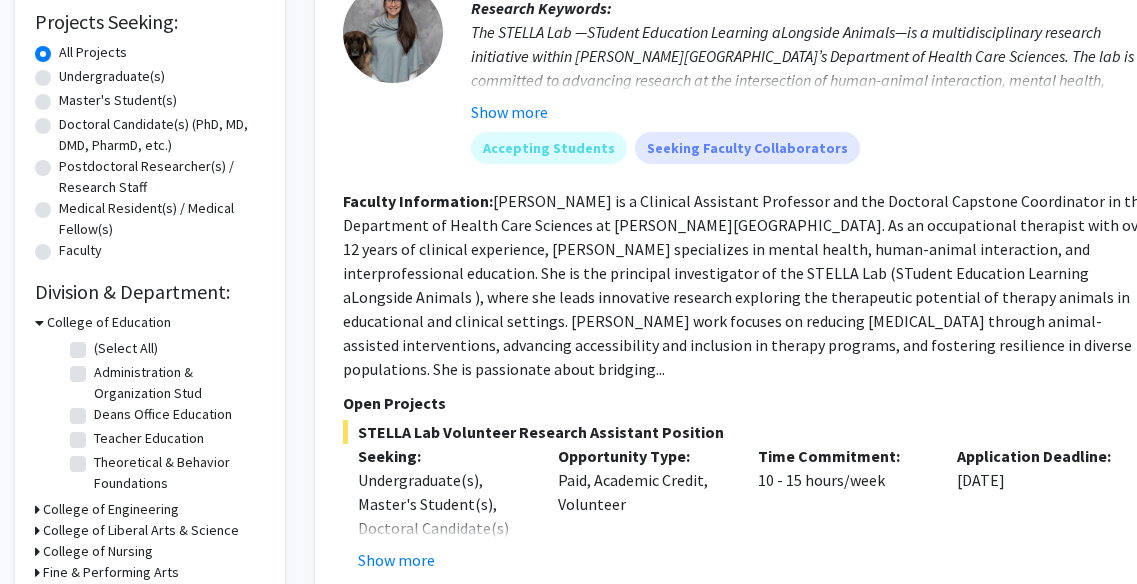 scroll, scrollTop: 337, scrollLeft: 0, axis: vertical 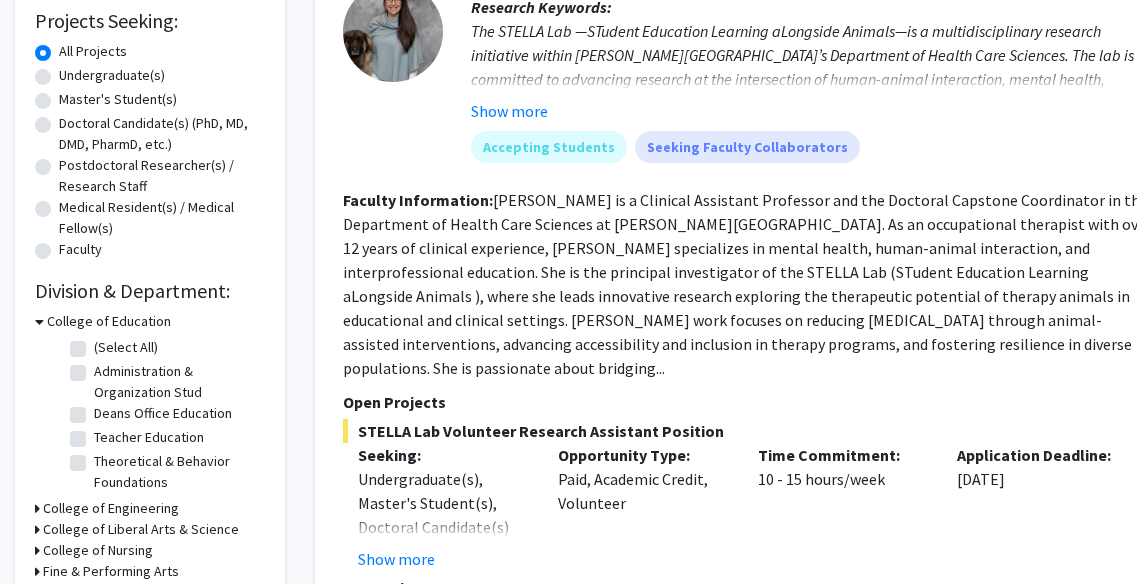 click on "Undergraduate(s)" 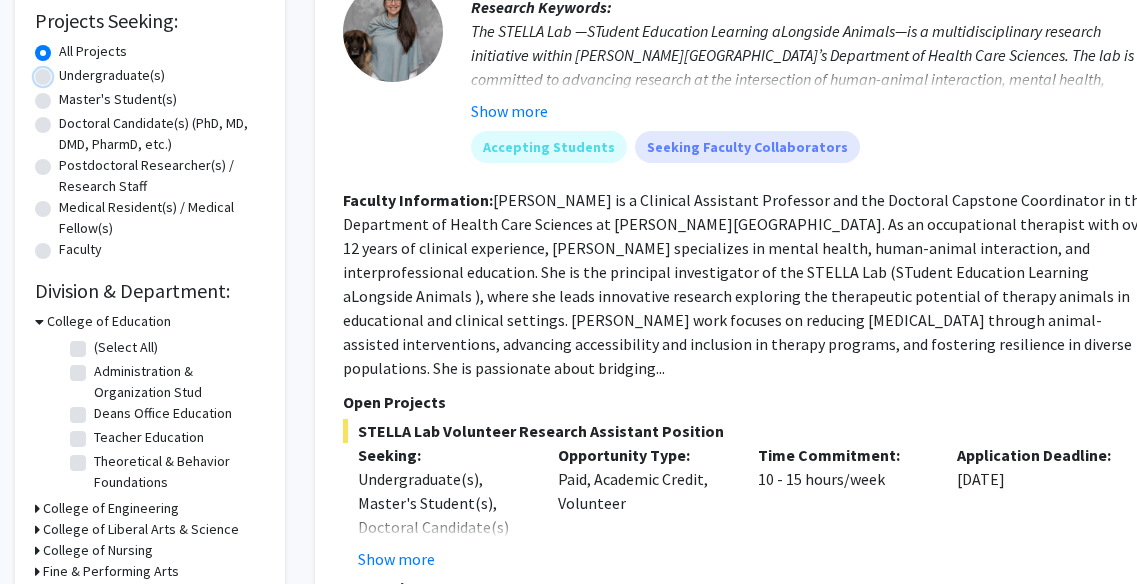 click on "Undergraduate(s)" at bounding box center (65, 71) 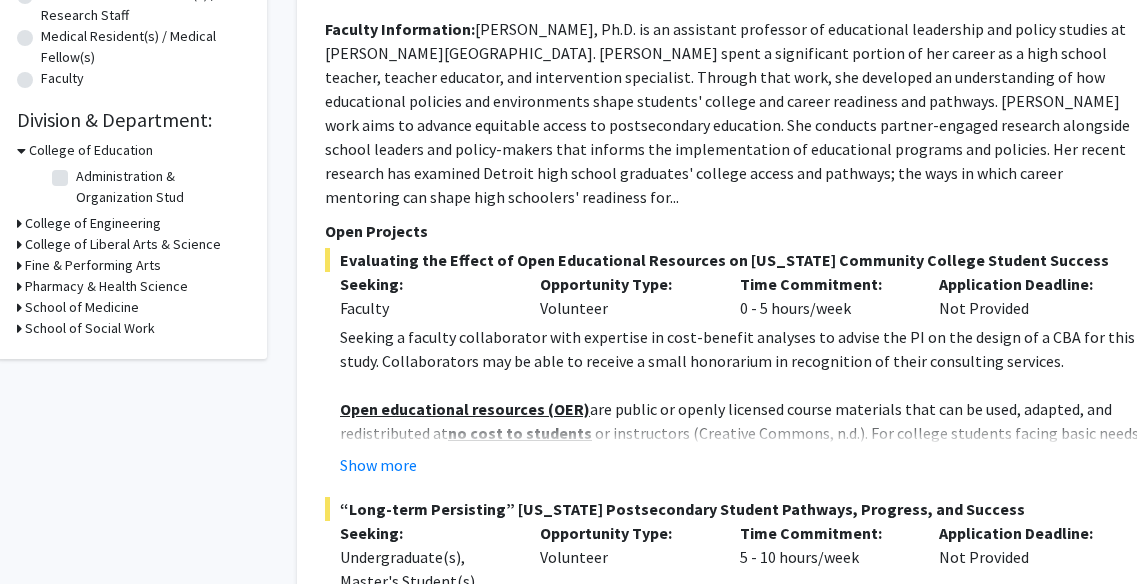scroll, scrollTop: 509, scrollLeft: 18, axis: both 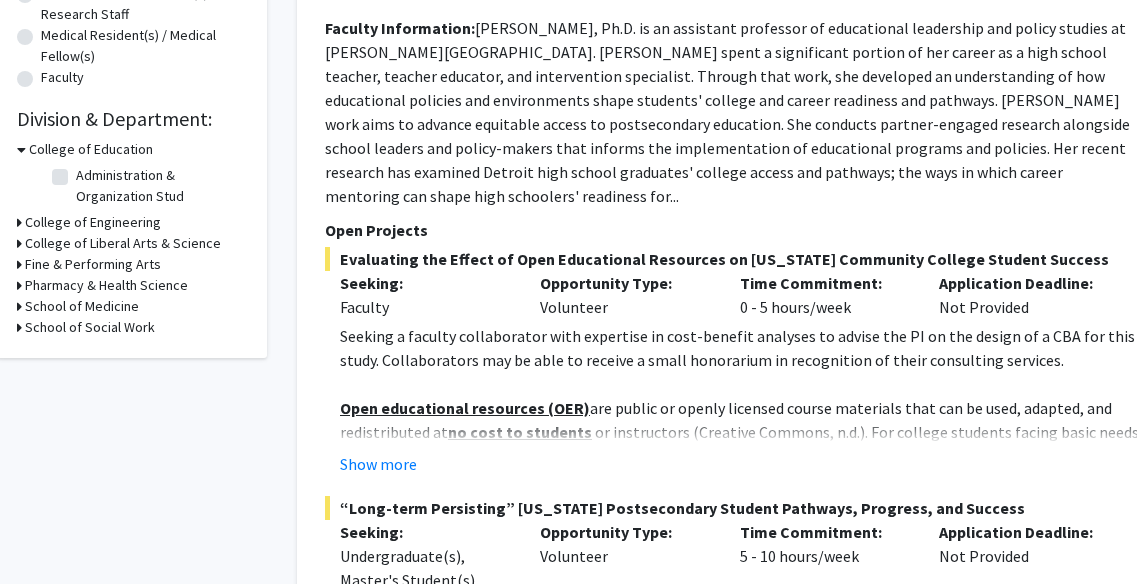 click 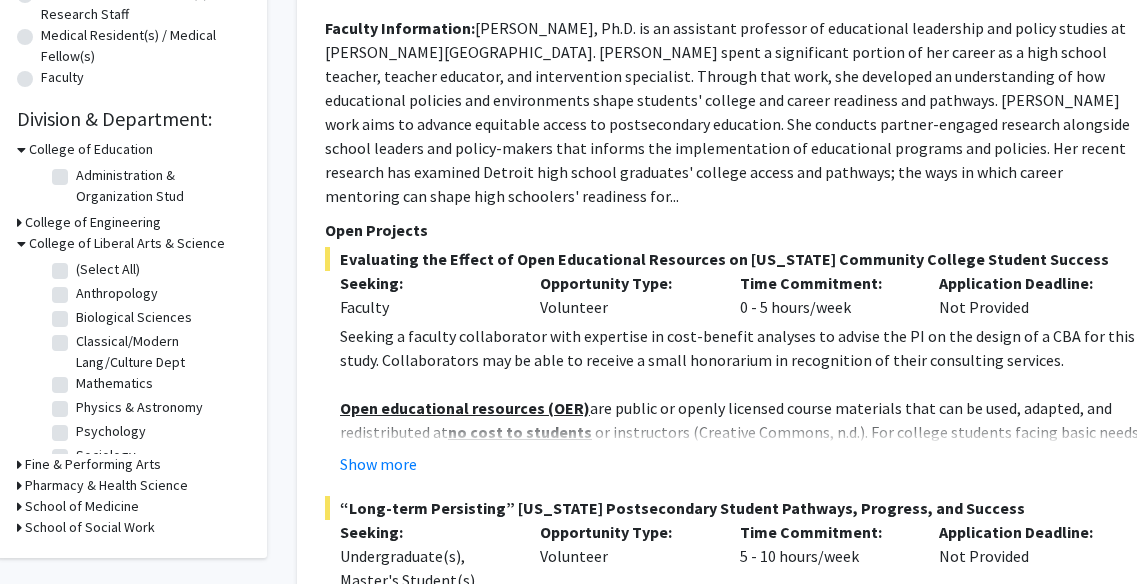 click on "Biological Sciences" 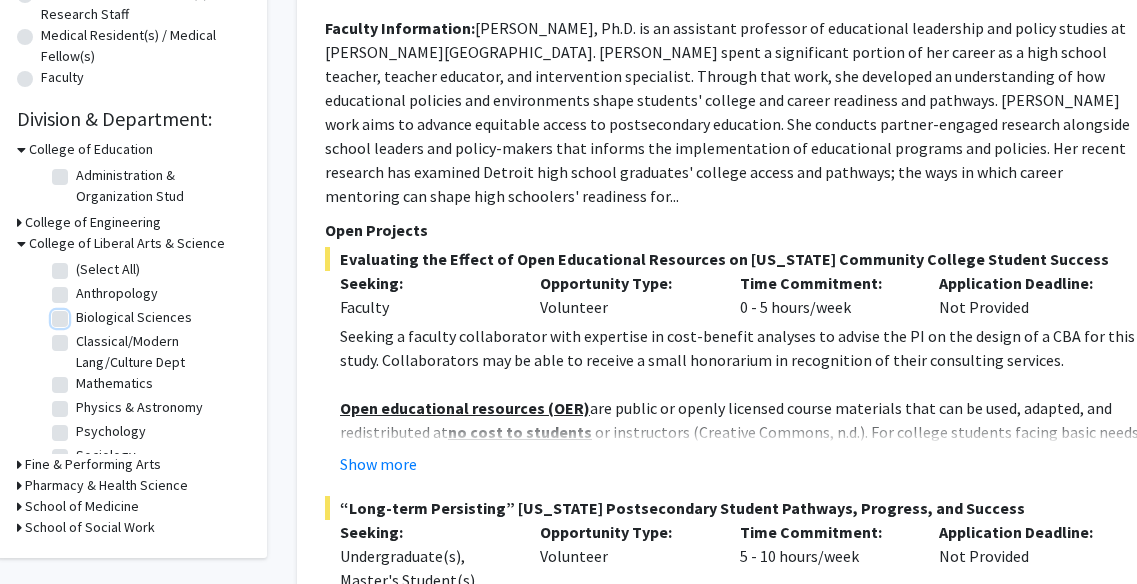 click on "Biological Sciences" at bounding box center [82, 313] 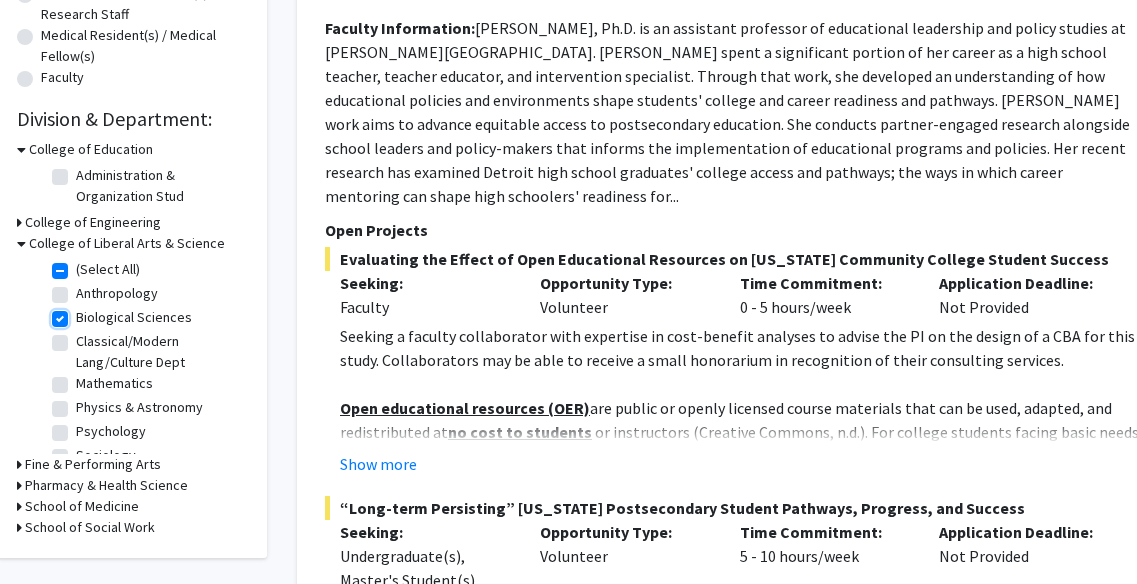checkbox on "true" 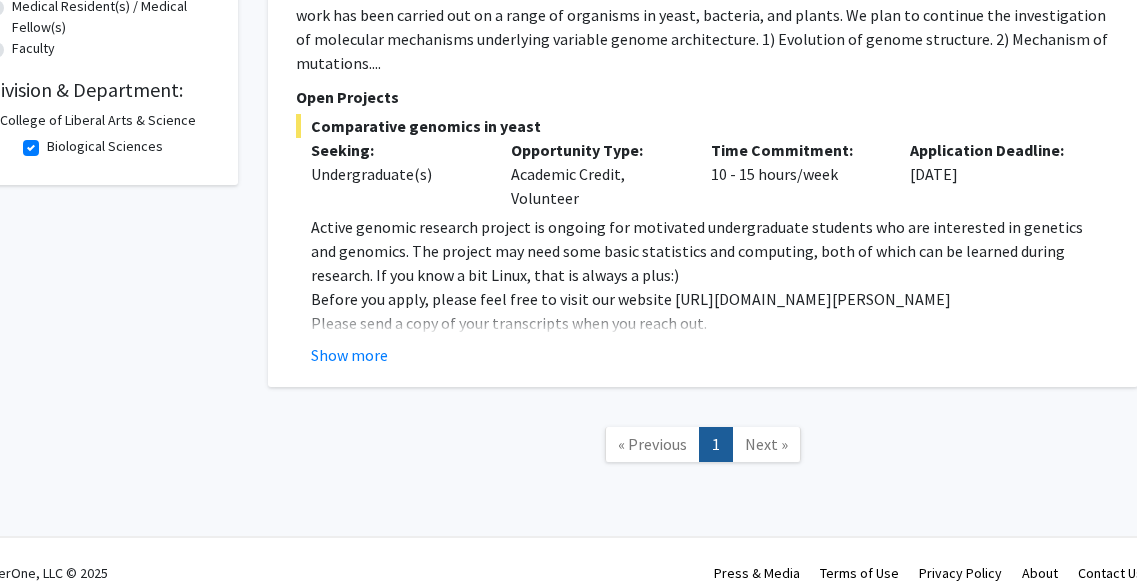 scroll, scrollTop: 538, scrollLeft: 48, axis: both 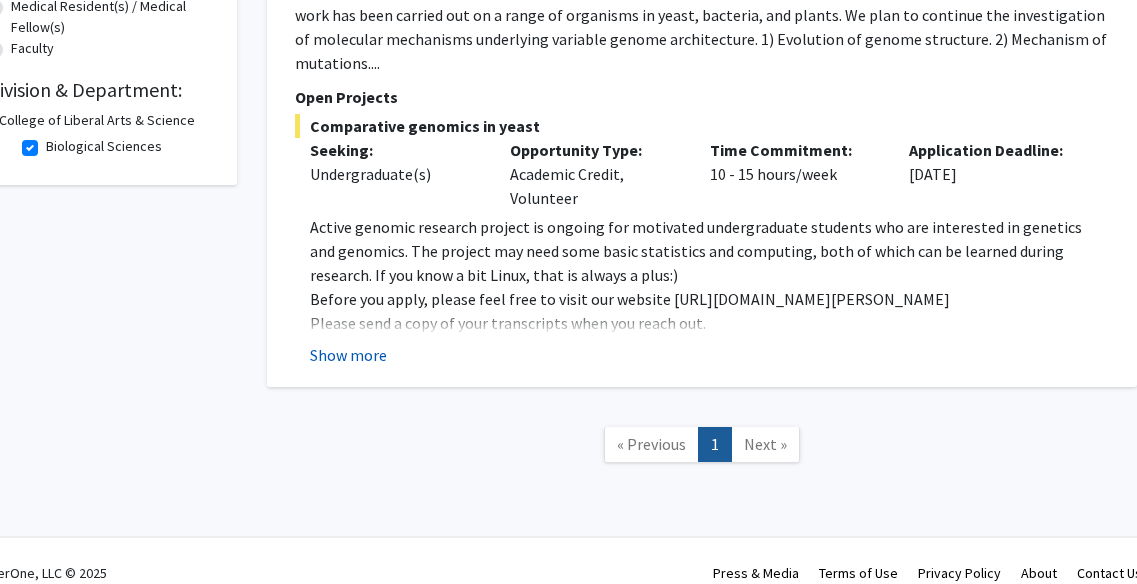 click on "Show more" 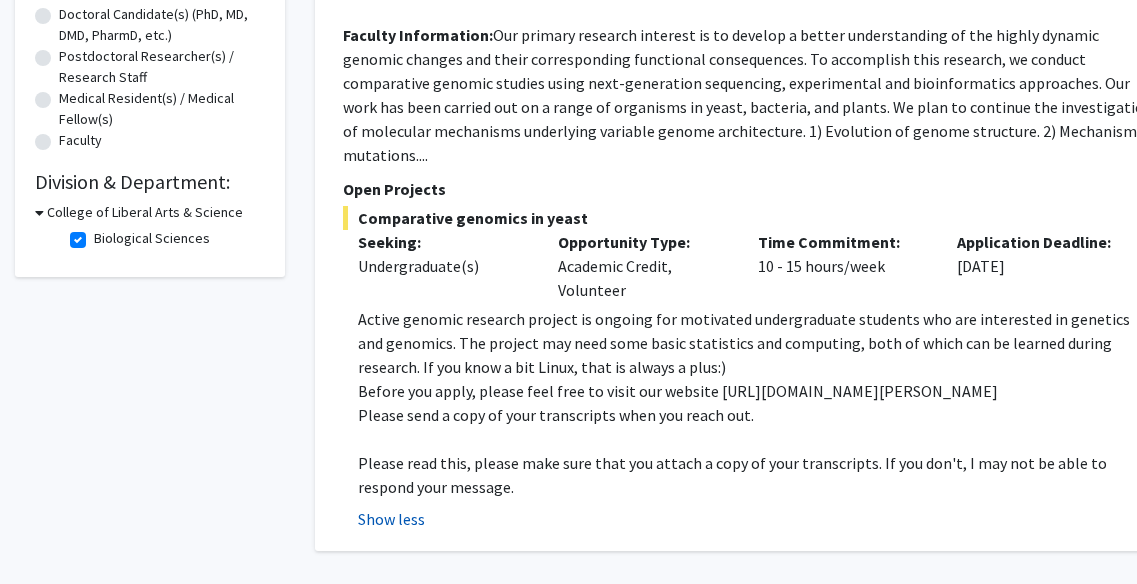 scroll, scrollTop: 445, scrollLeft: 0, axis: vertical 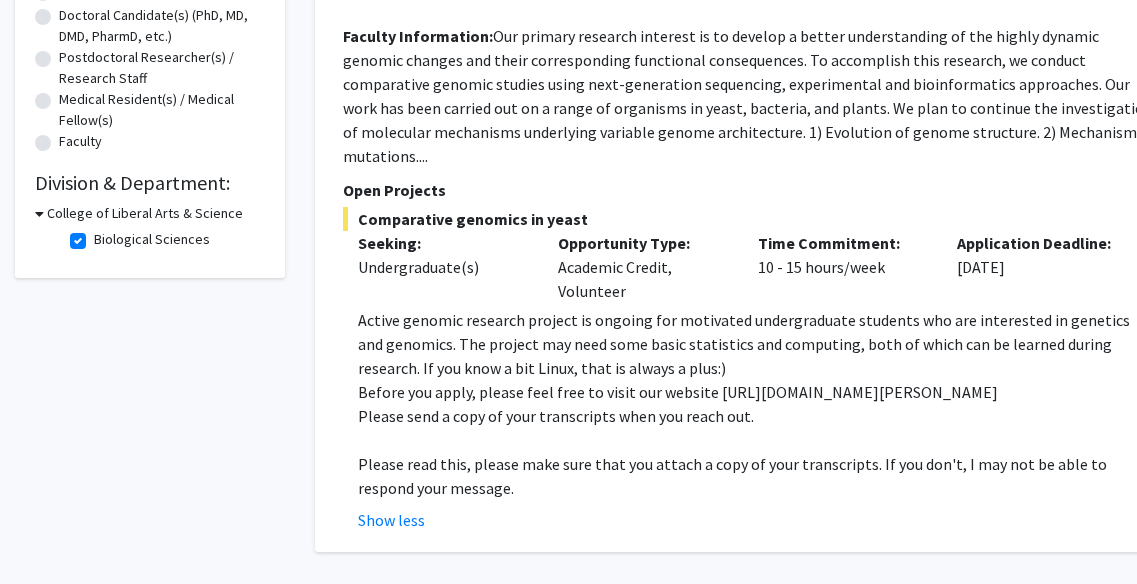 click on "Biological Sciences" 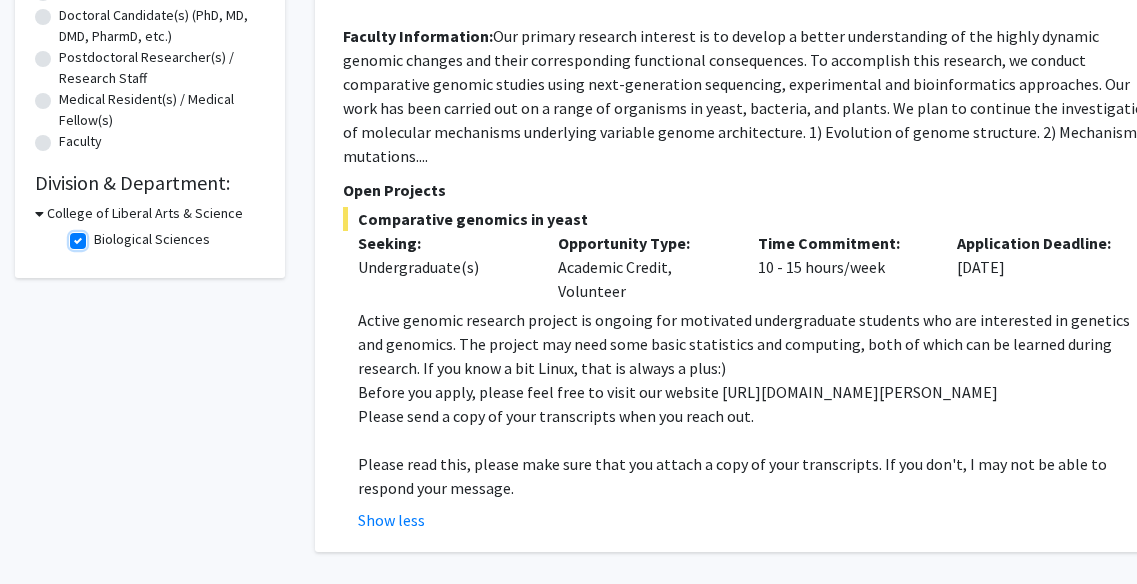 click on "Biological Sciences" at bounding box center (100, 235) 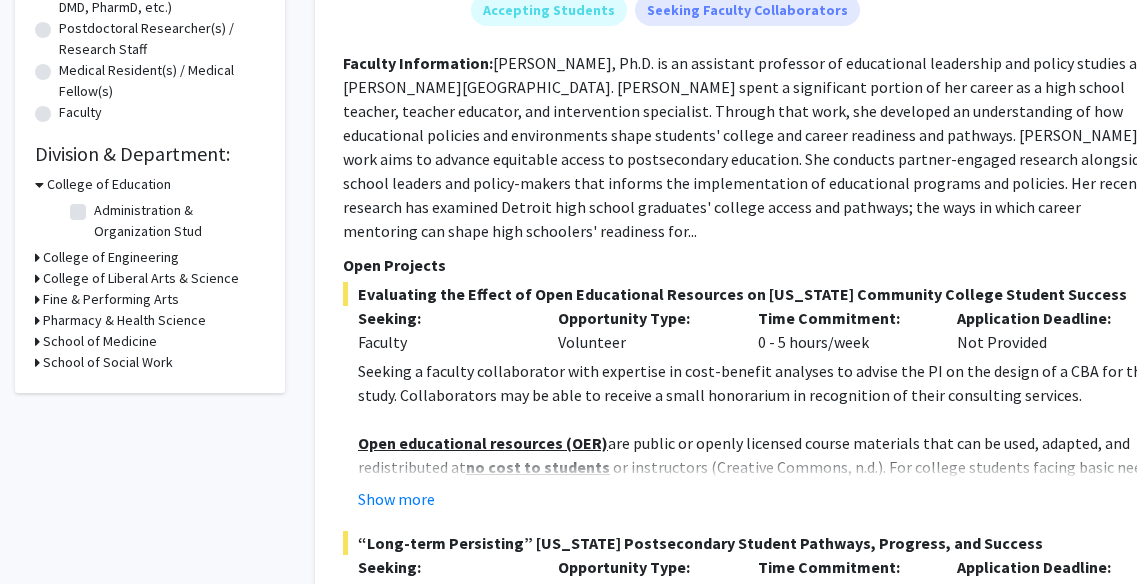 scroll, scrollTop: 475, scrollLeft: 0, axis: vertical 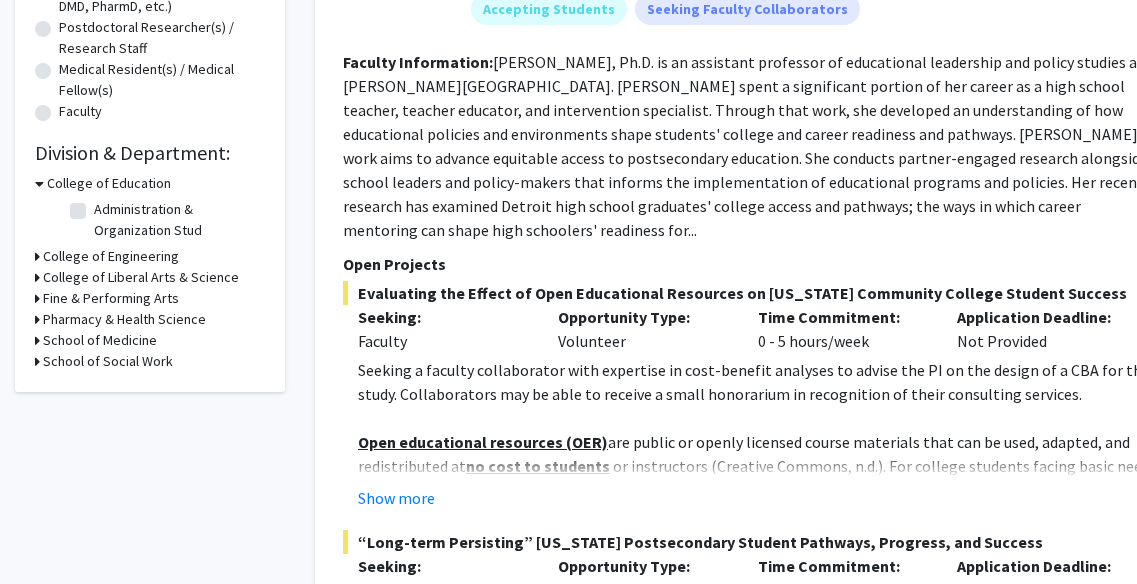 click on "College of Liberal Arts & Science" at bounding box center (141, 277) 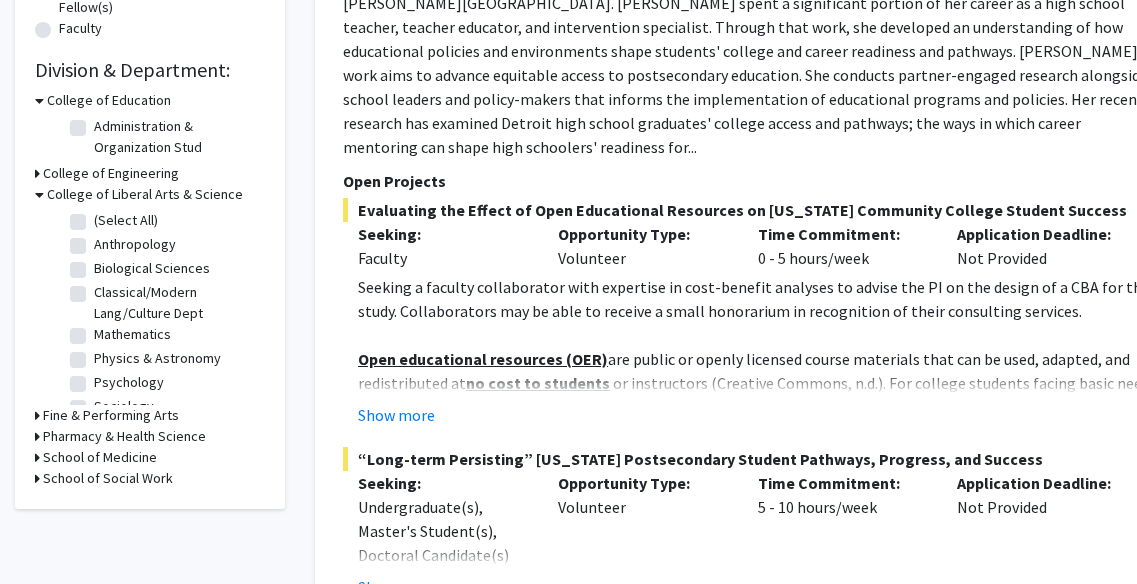 scroll, scrollTop: 559, scrollLeft: 0, axis: vertical 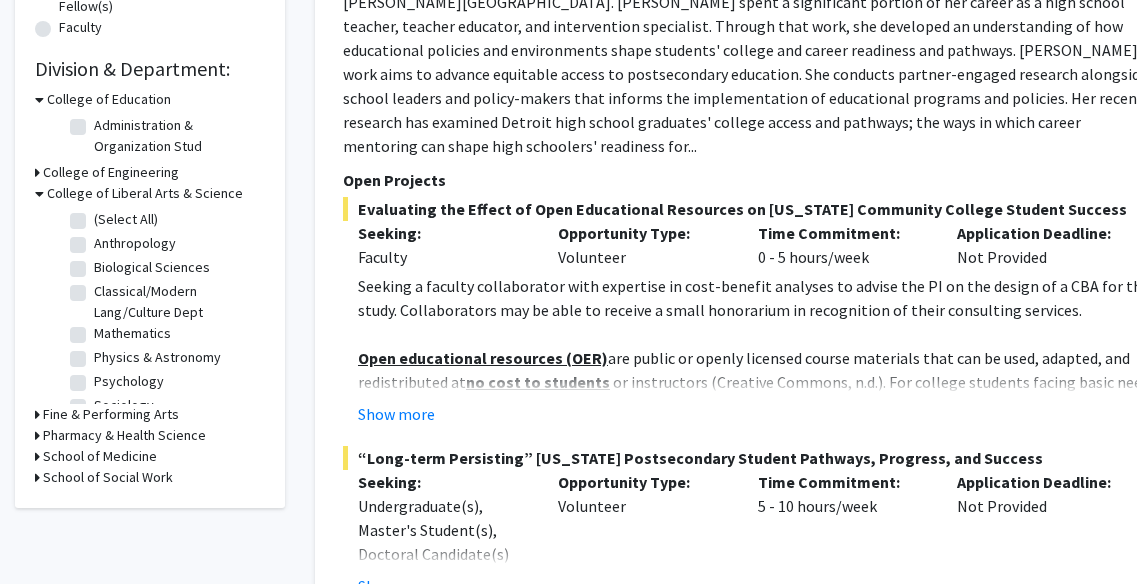 click on "College of Engineering" at bounding box center [111, 172] 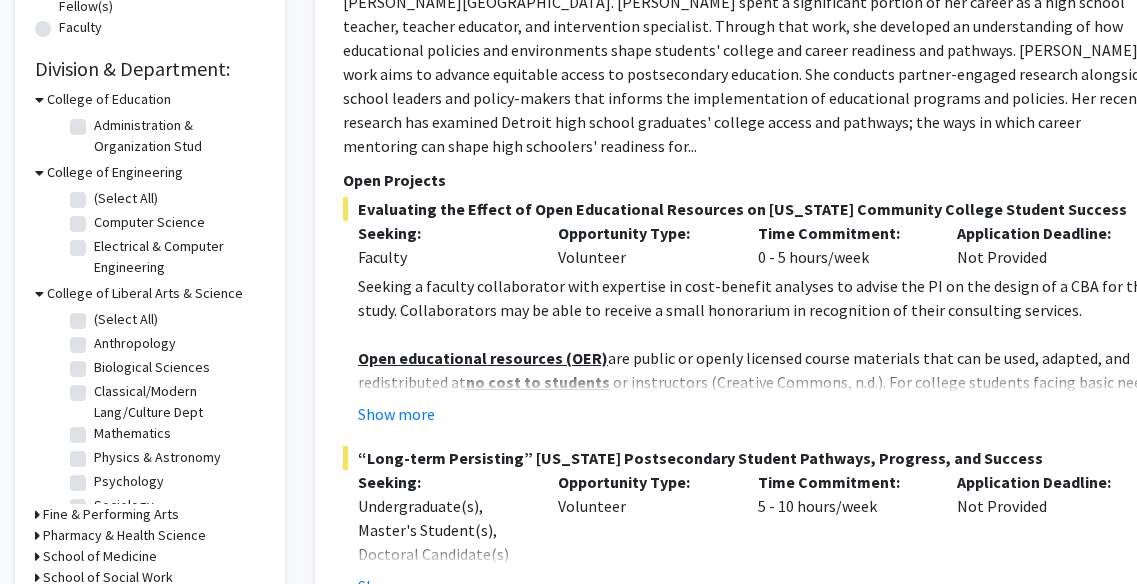 click on "College of Engineering" at bounding box center (115, 172) 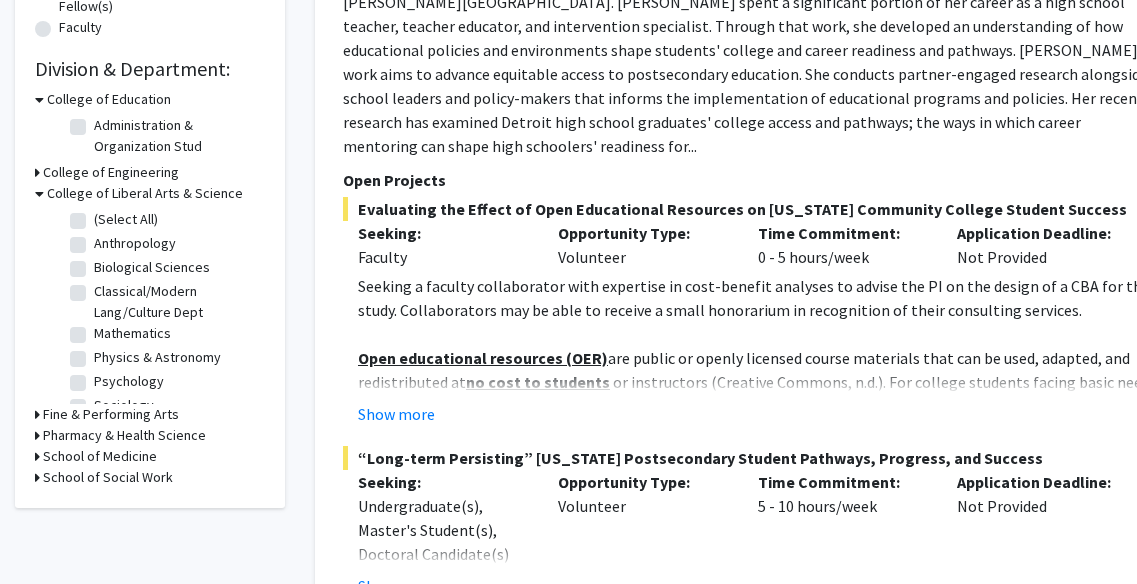 scroll, scrollTop: 20, scrollLeft: 0, axis: vertical 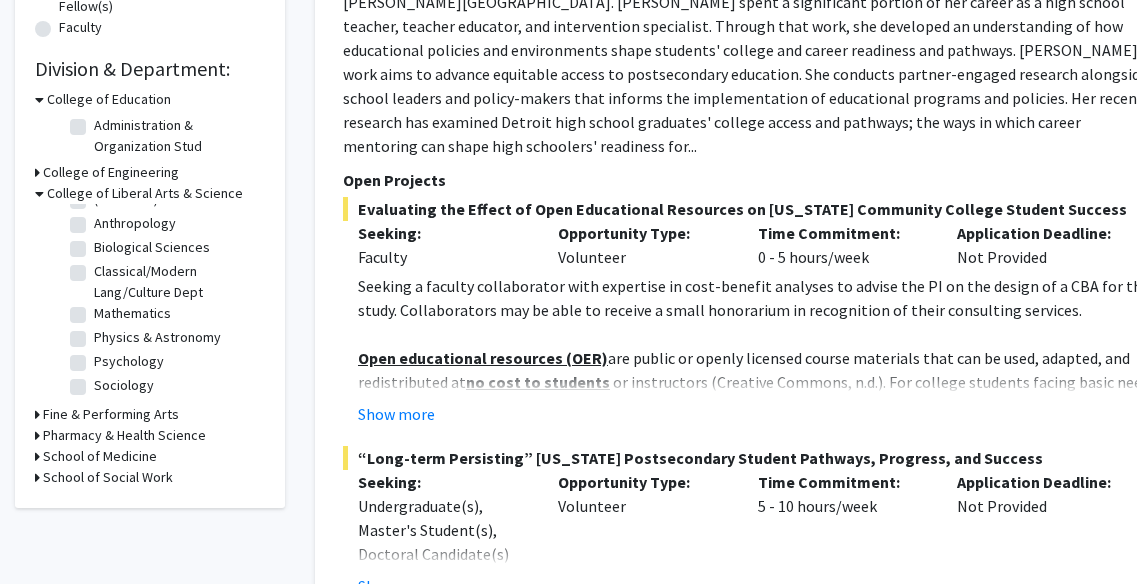 click on "Pharmacy & Health Science" at bounding box center [124, 435] 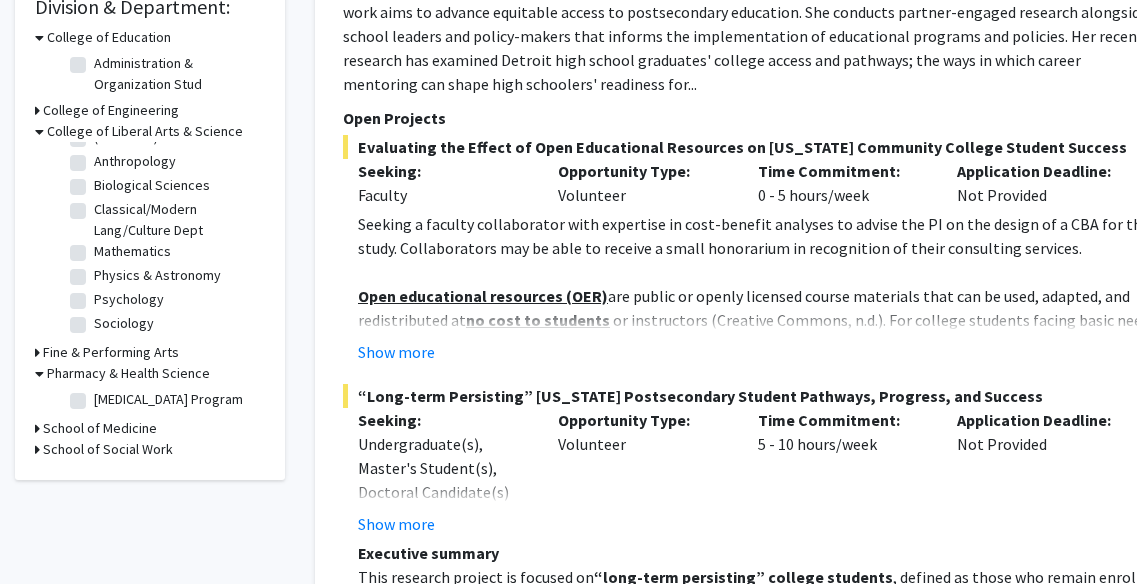 scroll, scrollTop: 622, scrollLeft: 0, axis: vertical 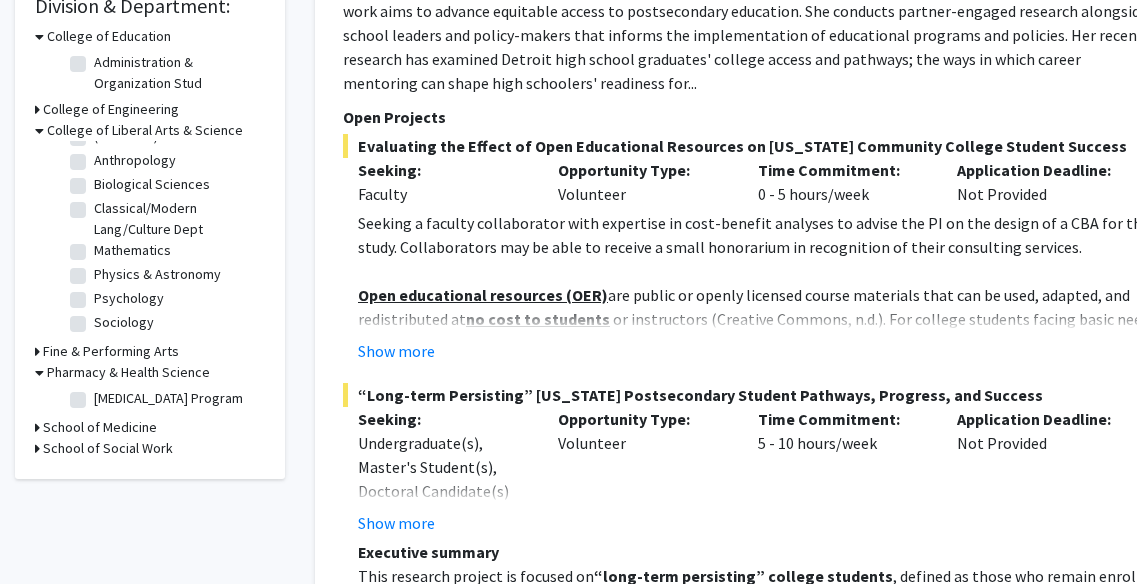 click on "School of Medicine" at bounding box center [100, 427] 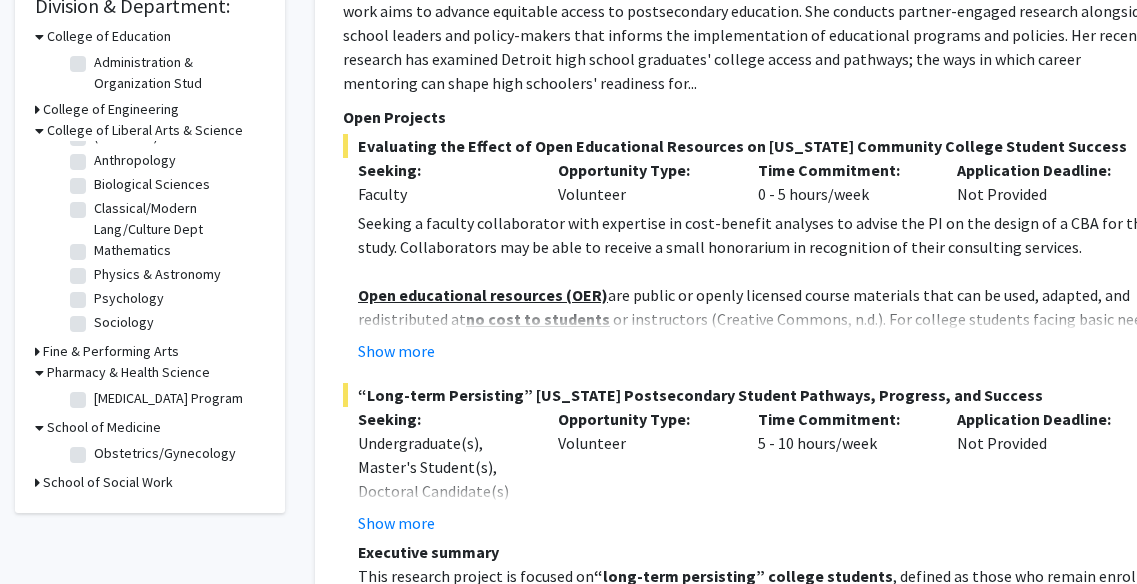 click on "Obstetrics/Gynecology" 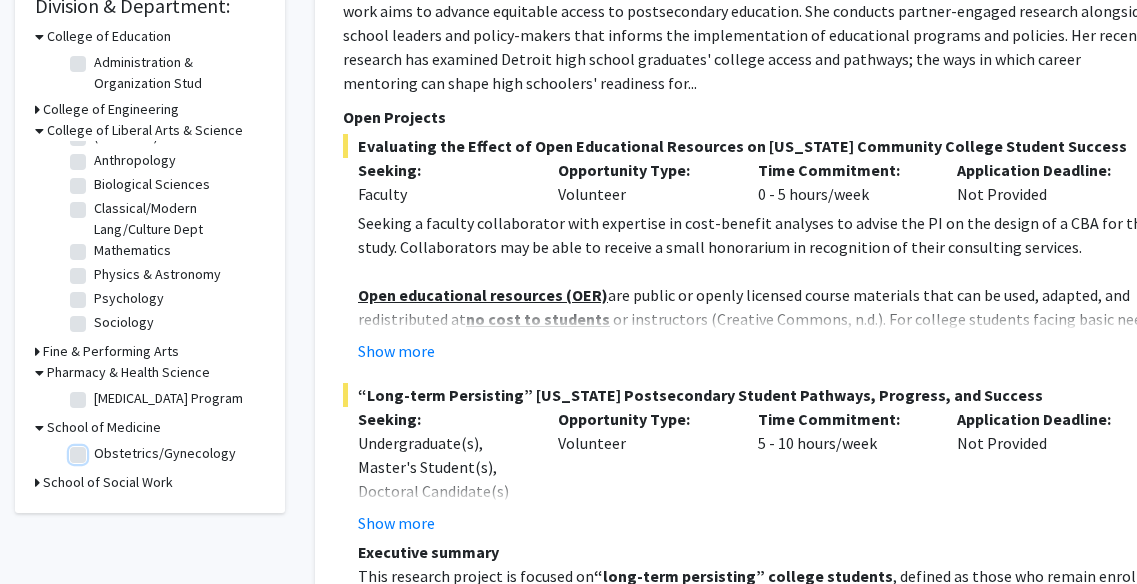 click on "Obstetrics/Gynecology" at bounding box center [100, 449] 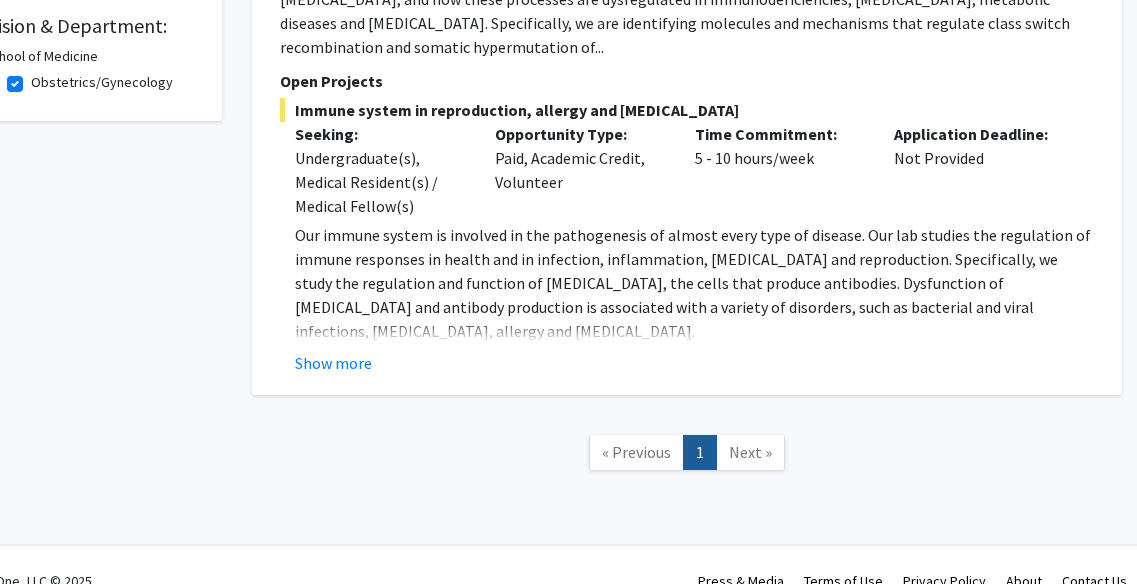 scroll, scrollTop: 610, scrollLeft: 63, axis: both 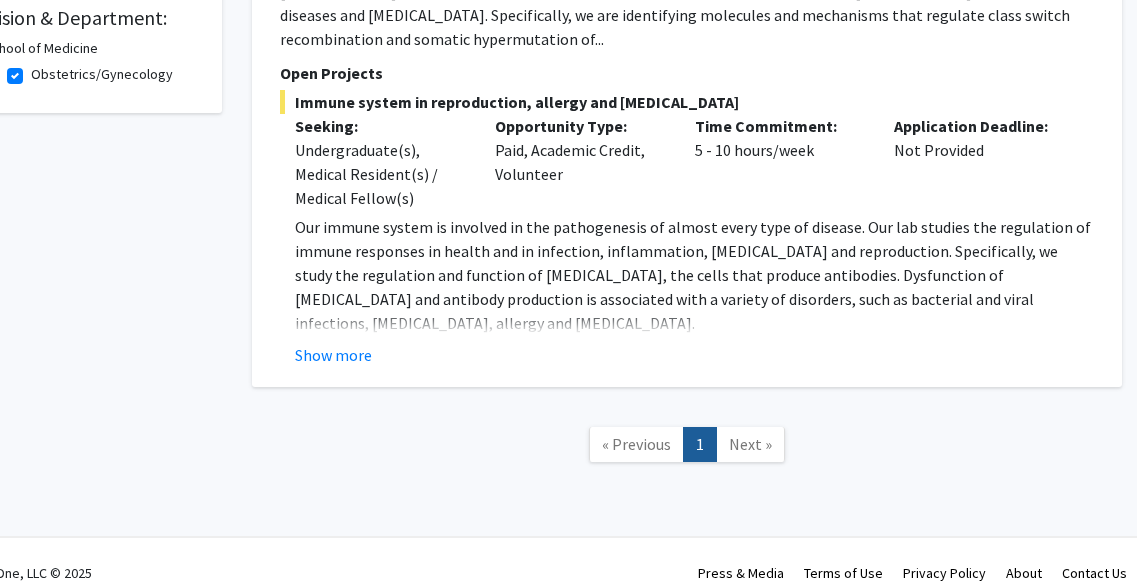 click on "Our immune system is involved in the pathogenesis of almost every type of disease. Our lab studies the regulation of immune responses in health and in infection, inflammation, [MEDICAL_DATA] and reproduction. Specifically, we study the regulation and function of [MEDICAL_DATA], the cells that produce antibodies. Dysfunction of [MEDICAL_DATA] and antibody production is associated with a variety of disorders, such as bacterial and viral infections, [MEDICAL_DATA], allergy and [MEDICAL_DATA]. Immunological concepts and technologies are integral to our work. We employ a comprehensive approach encompassing molecular, cellular, histological and immunological methods and the use of animal models and human samples to address questions relevant to human diseases. Positions may be limited. Please enquire by e-mail if you are interested: Hardworking, detail-oriented, well-organized Able to be in the lab regularly Good foundation of cell and molecular biology, physiology Good GPA Website:  [DOMAIN_NAME][URL] Show more" 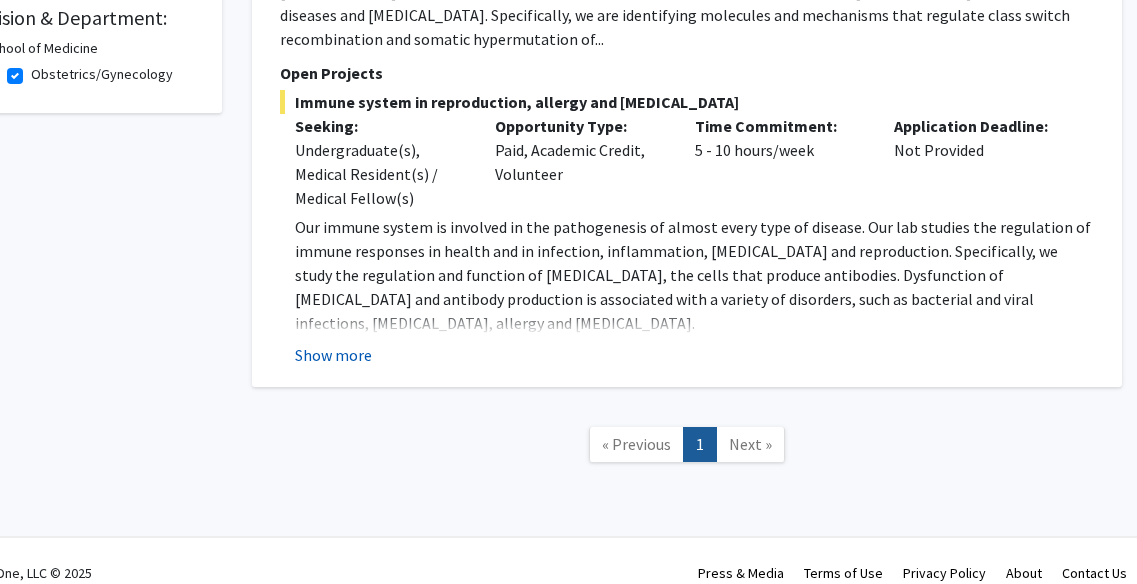 click on "Show more" 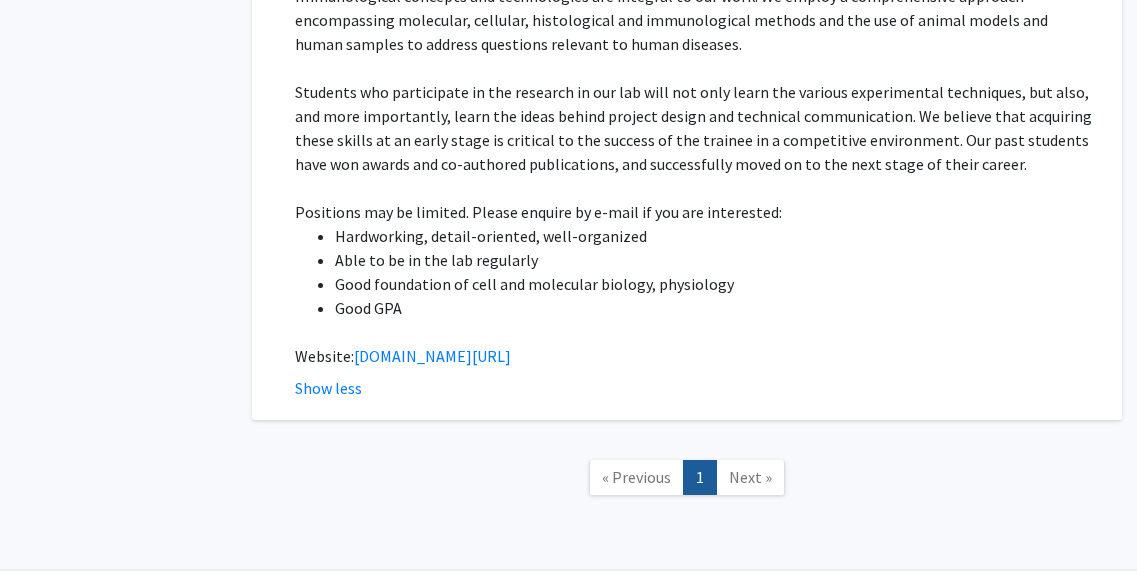 scroll, scrollTop: 1181, scrollLeft: 63, axis: both 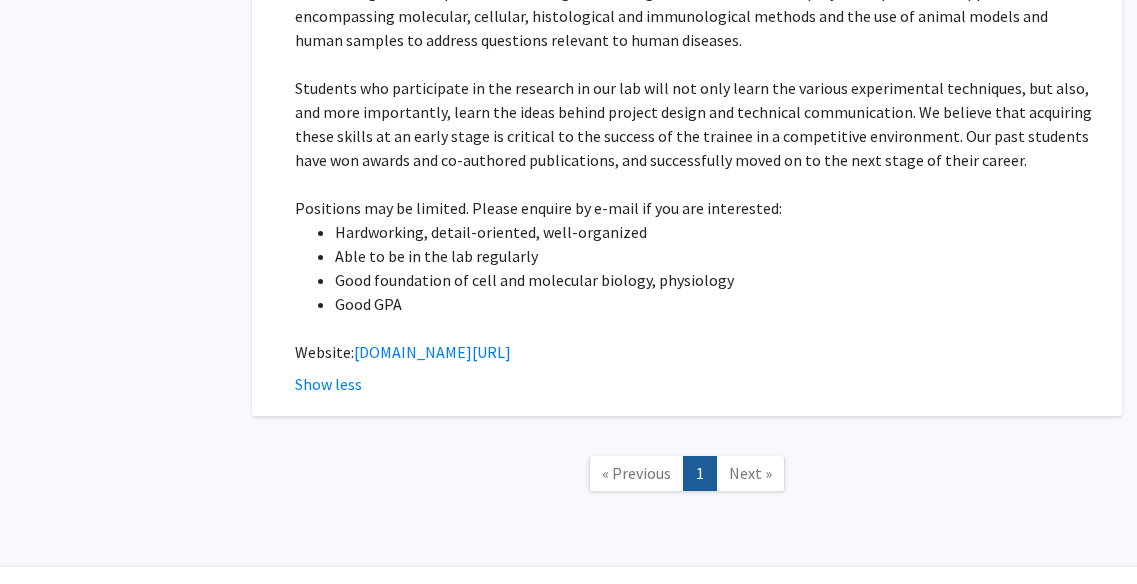 drag, startPoint x: 209, startPoint y: 205, endPoint x: 463, endPoint y: 344, distance: 289.5462 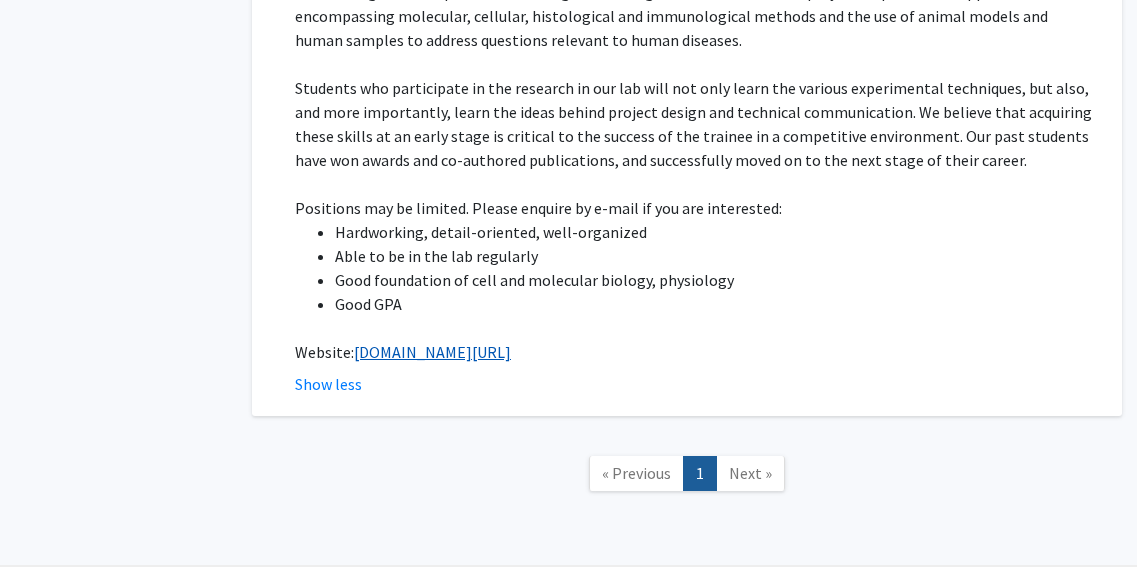 click on "[DOMAIN_NAME][URL]" 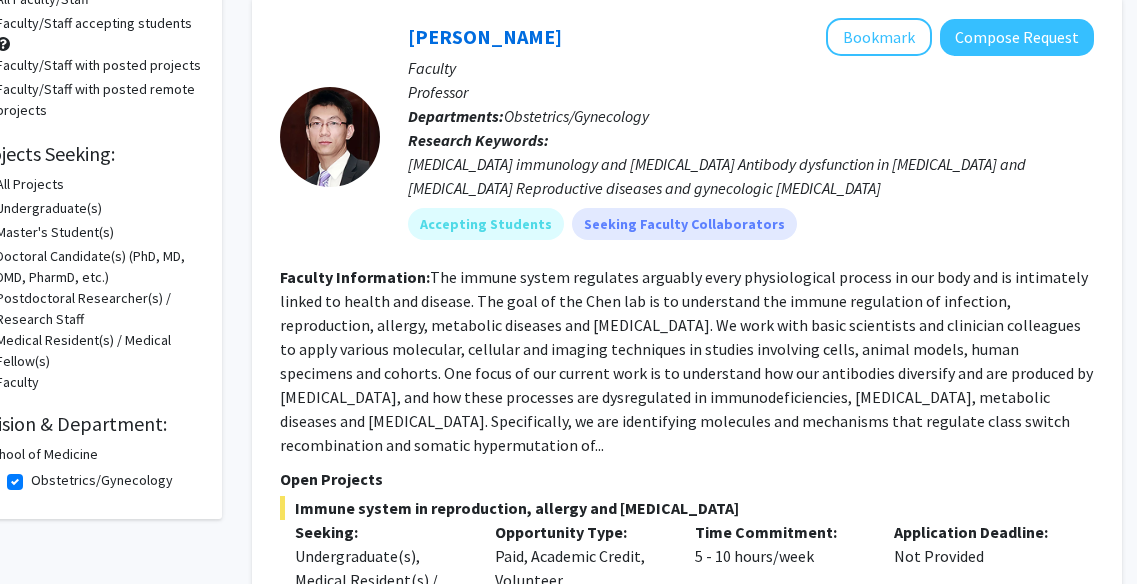 scroll, scrollTop: 204, scrollLeft: 0, axis: vertical 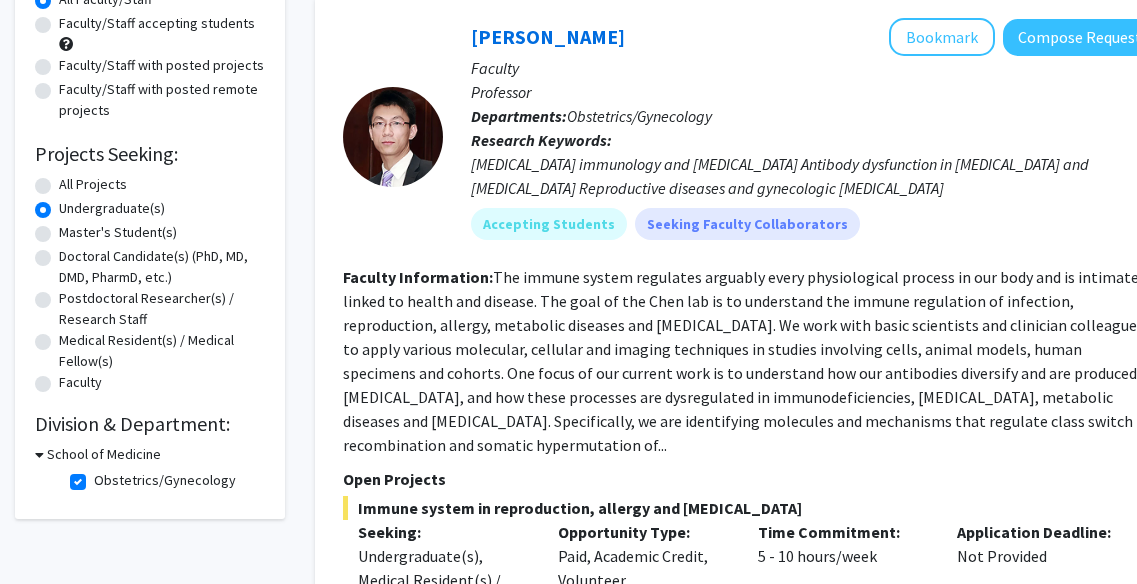 click on "Obstetrics/Gynecology" 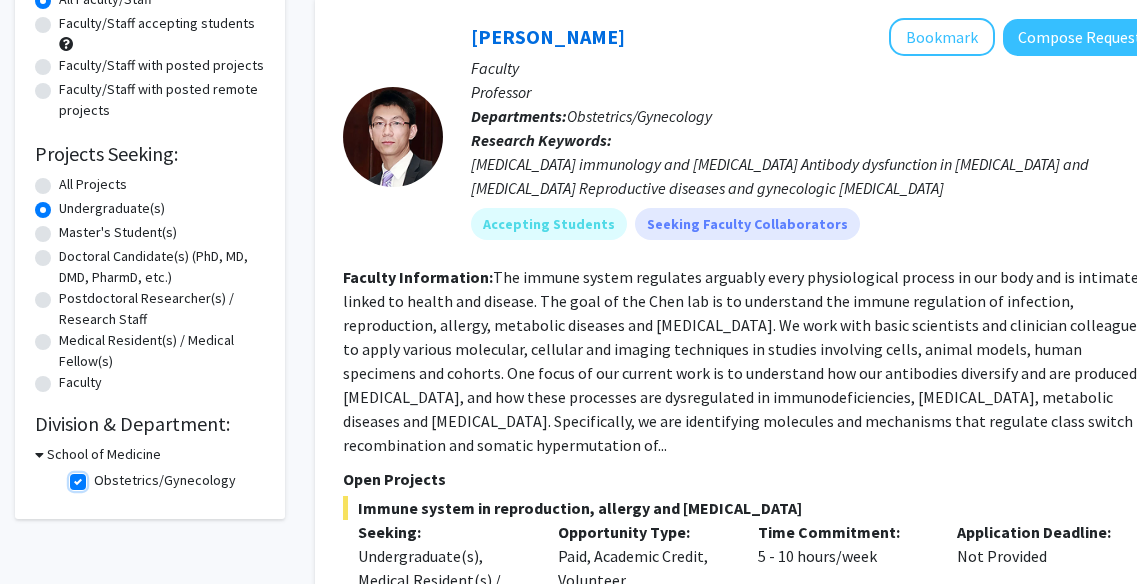 click on "Obstetrics/Gynecology" at bounding box center [100, 476] 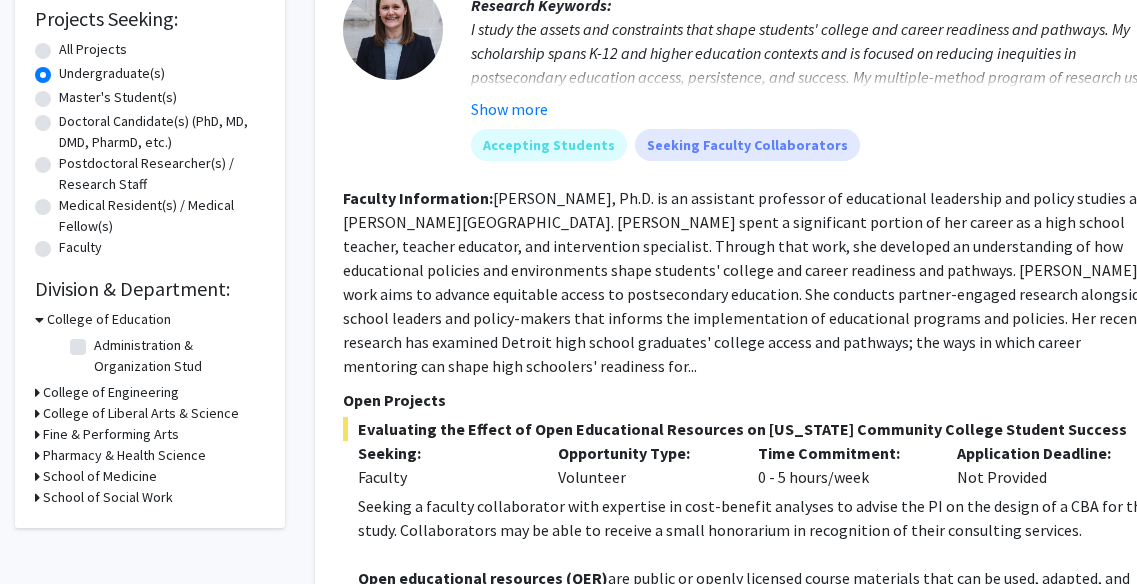 scroll, scrollTop: 340, scrollLeft: 0, axis: vertical 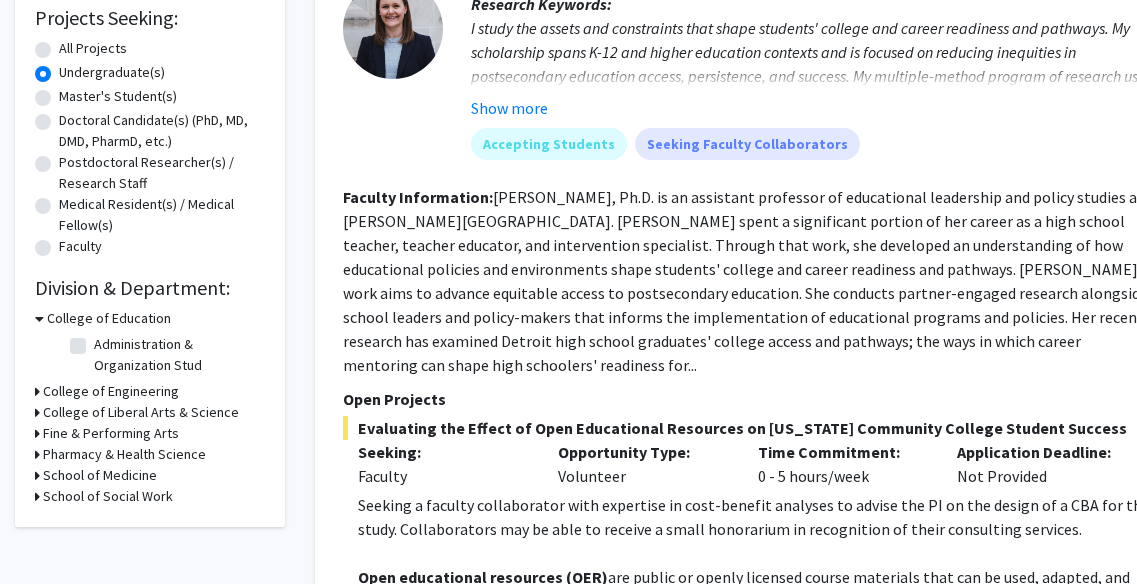 click on "School of Social Work" at bounding box center [108, 496] 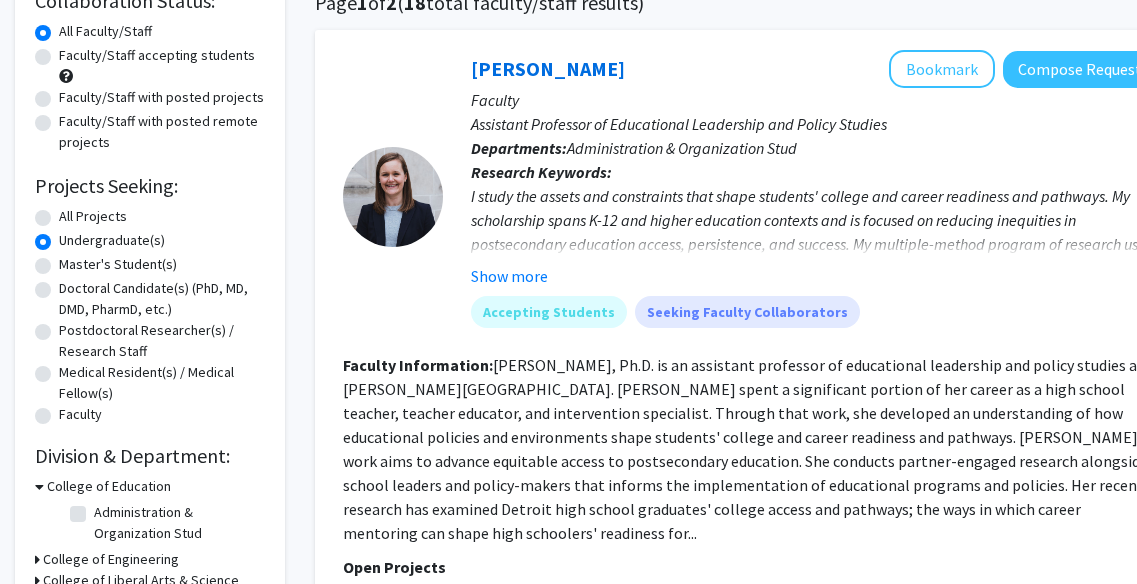 scroll, scrollTop: 169, scrollLeft: 0, axis: vertical 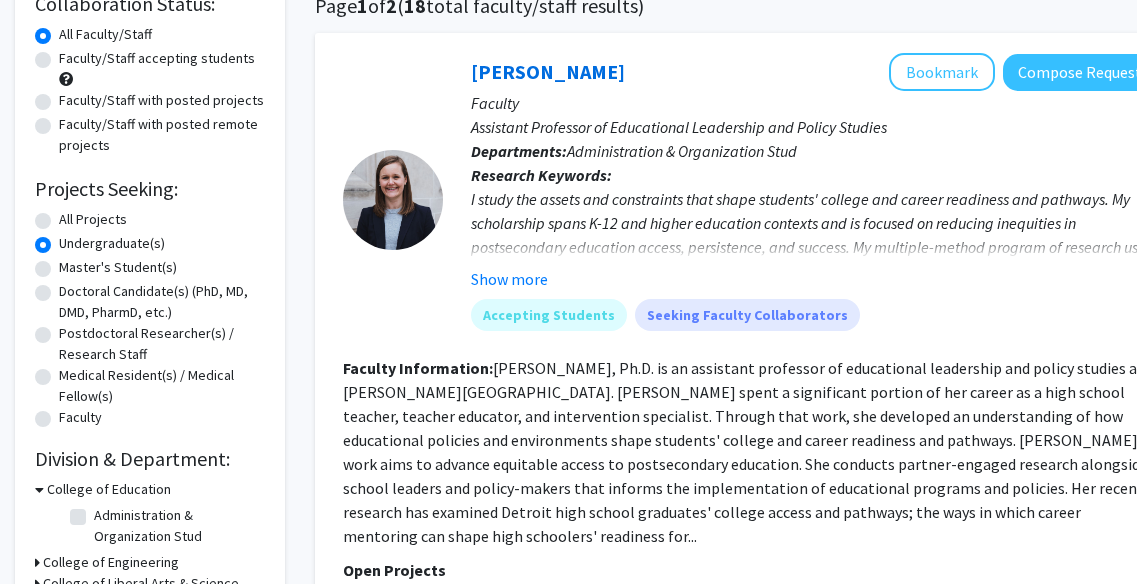 click on "Faculty/Staff accepting students" 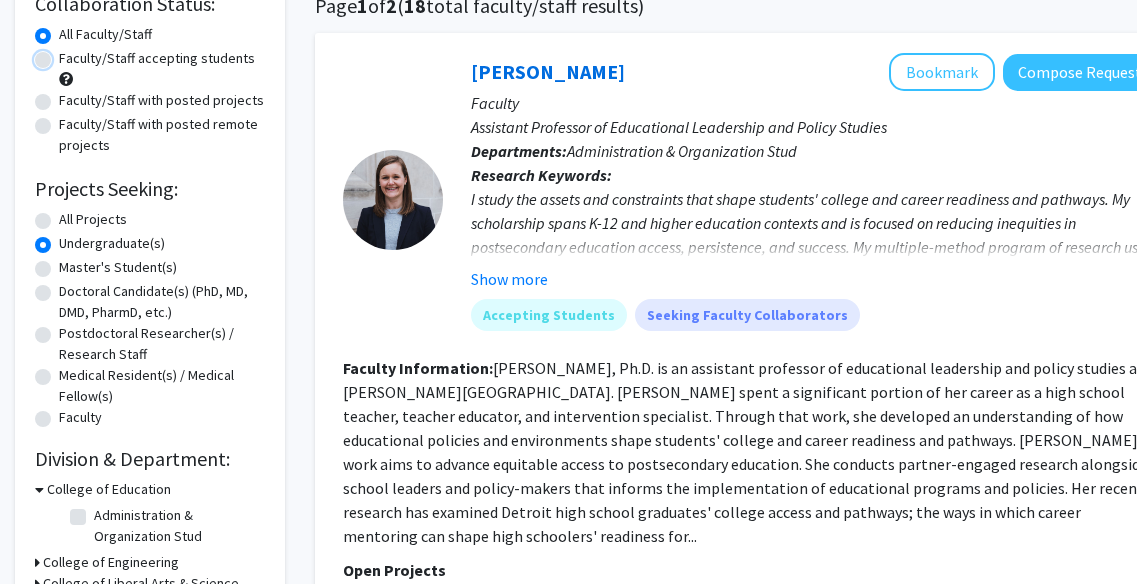 click on "Faculty/Staff accepting students" at bounding box center (65, 54) 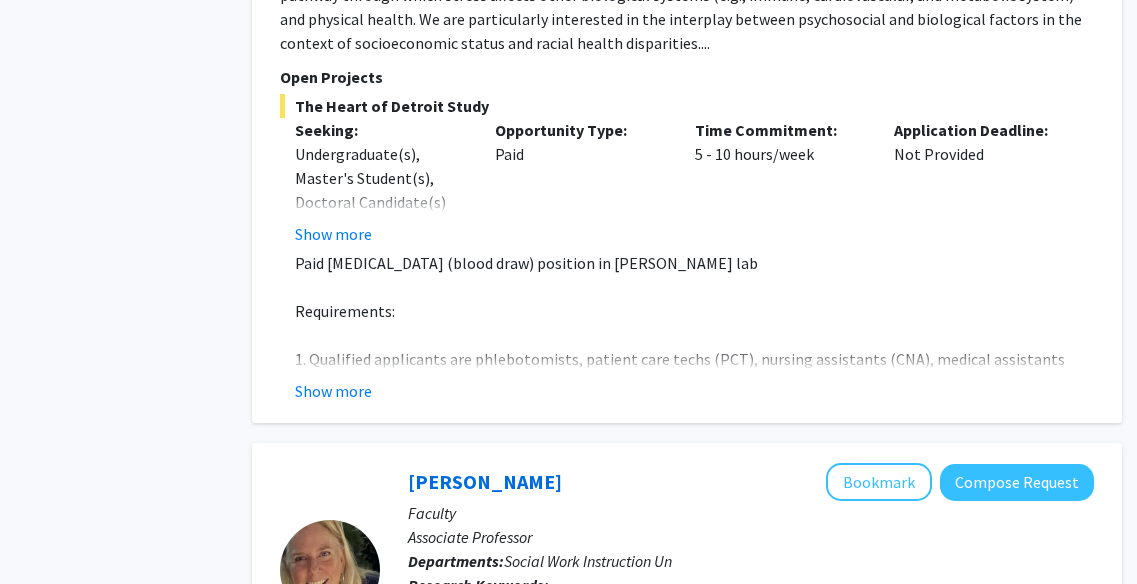 scroll, scrollTop: 4850, scrollLeft: 63, axis: both 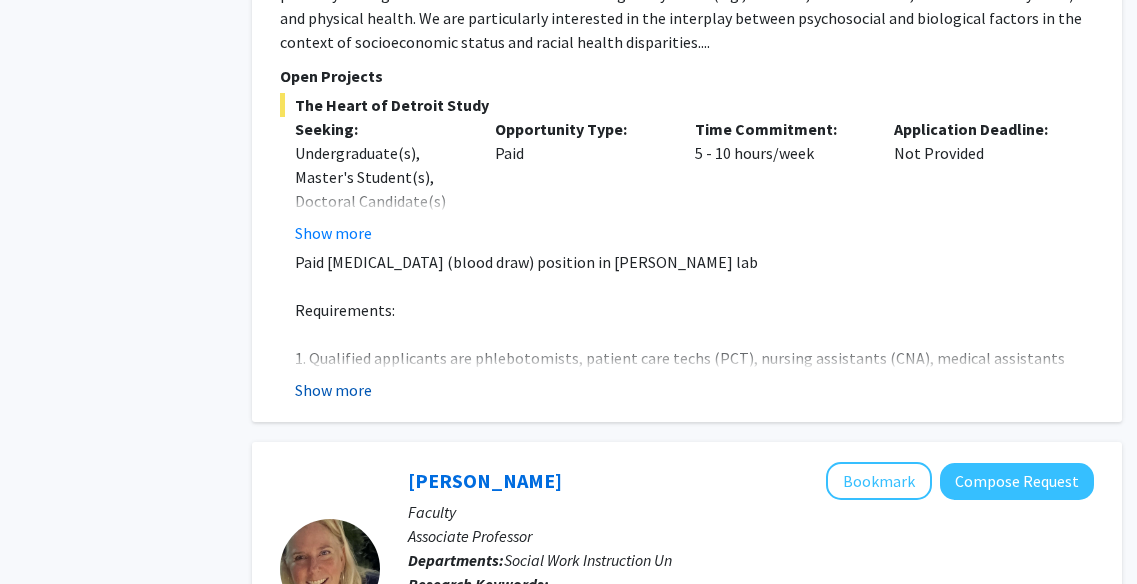 click on "Show more" 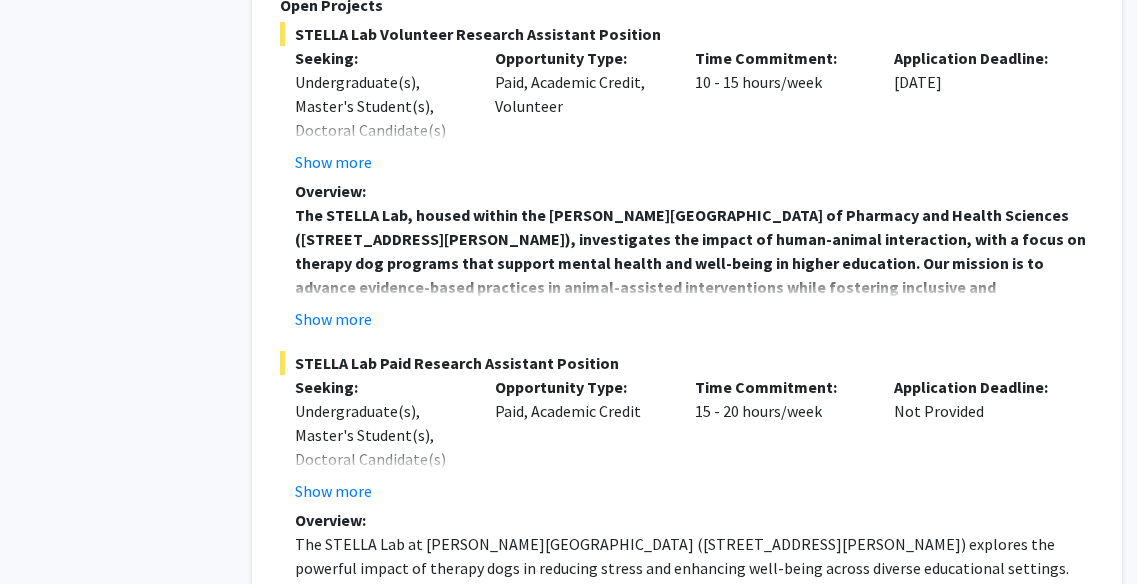 scroll, scrollTop: 9759, scrollLeft: 63, axis: both 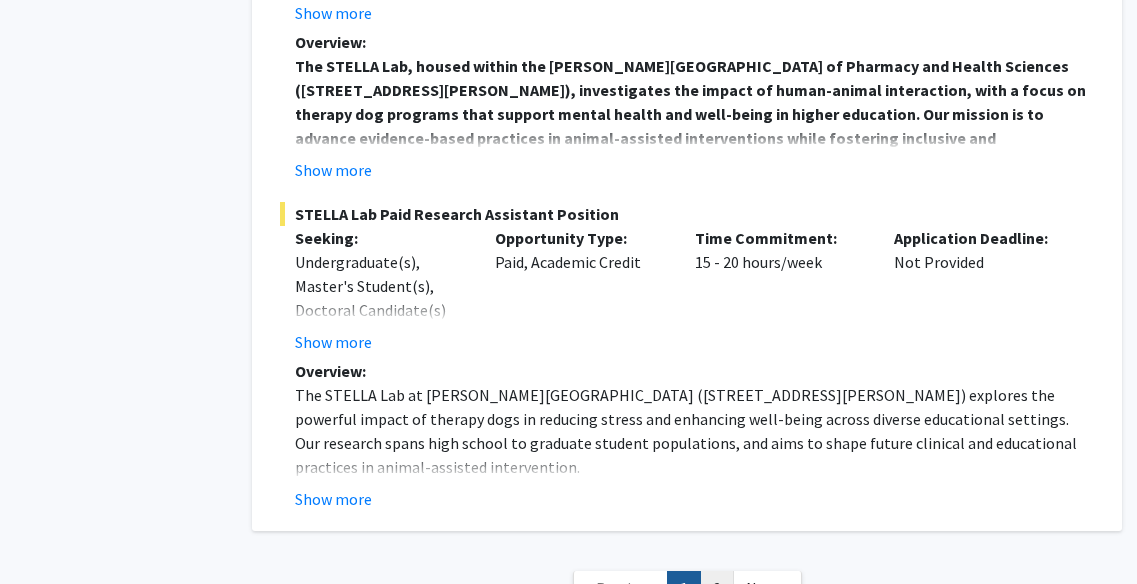 click on "2" 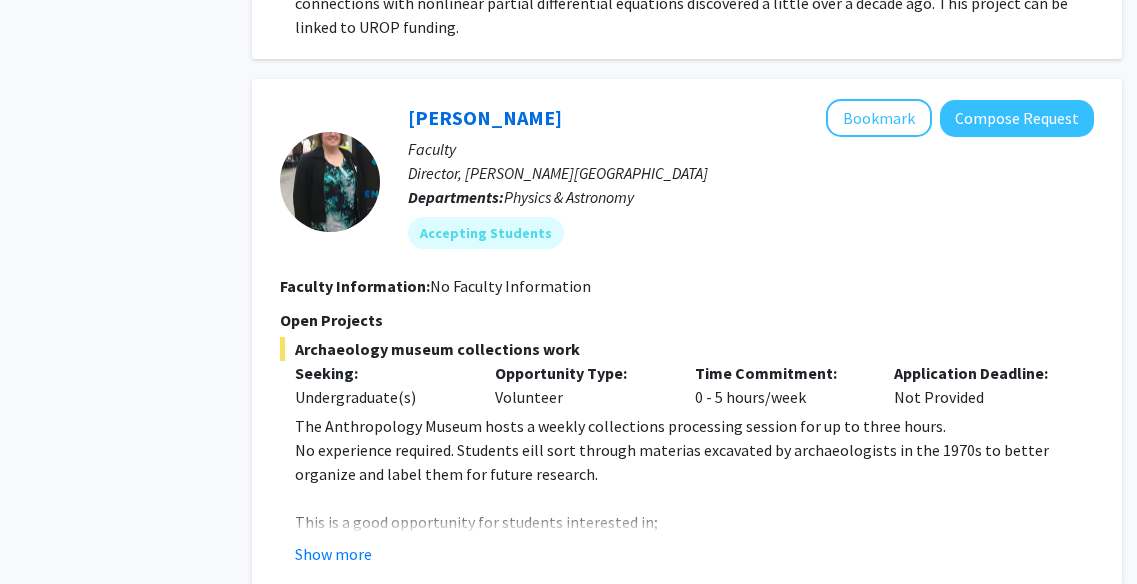 scroll, scrollTop: 2534, scrollLeft: 63, axis: both 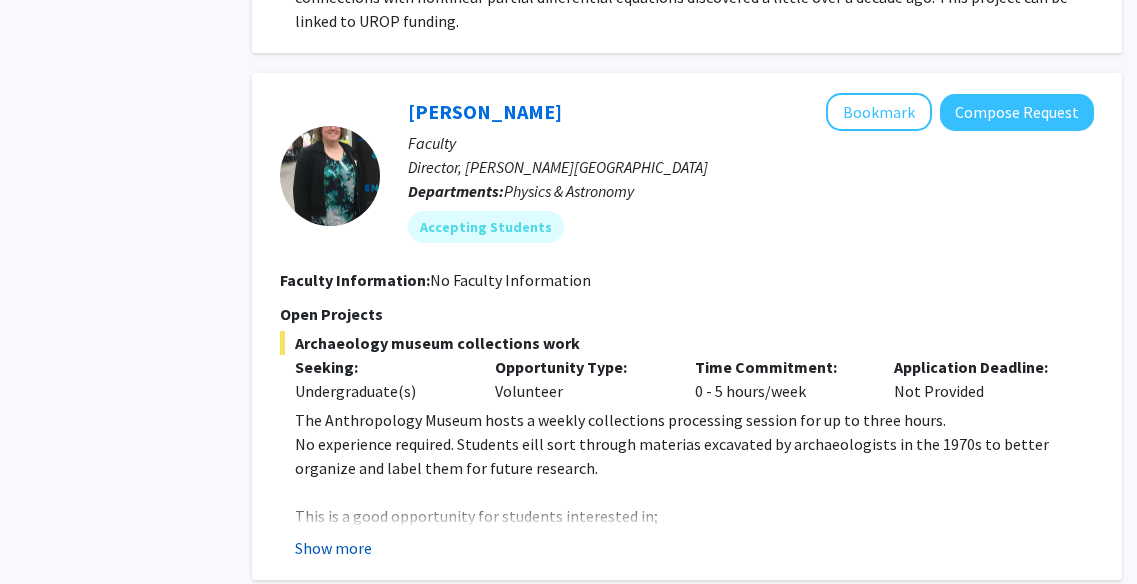 click on "Show more" 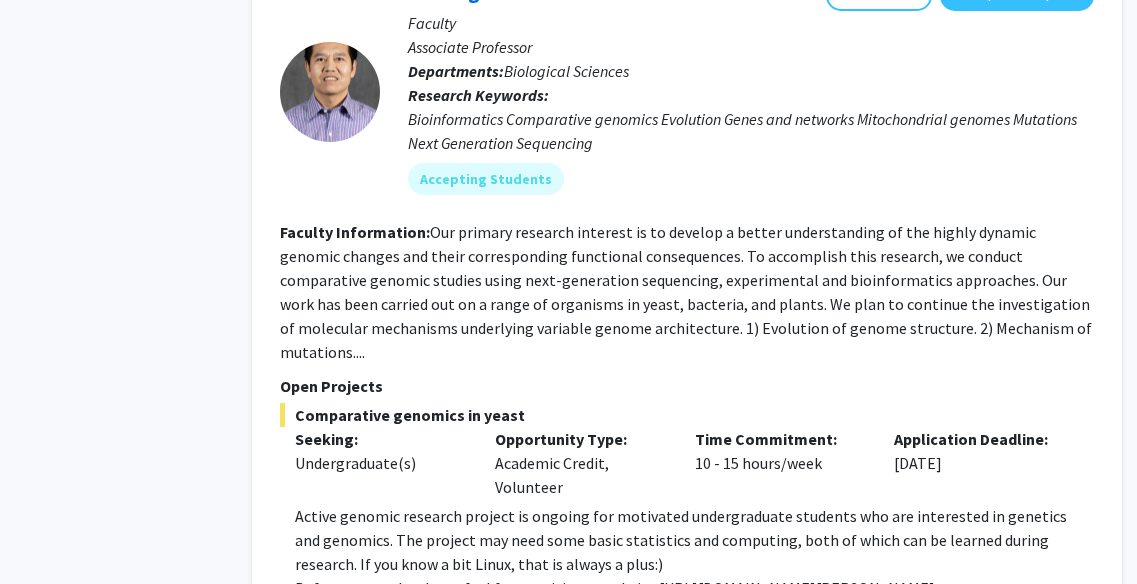 scroll, scrollTop: 5542, scrollLeft: 63, axis: both 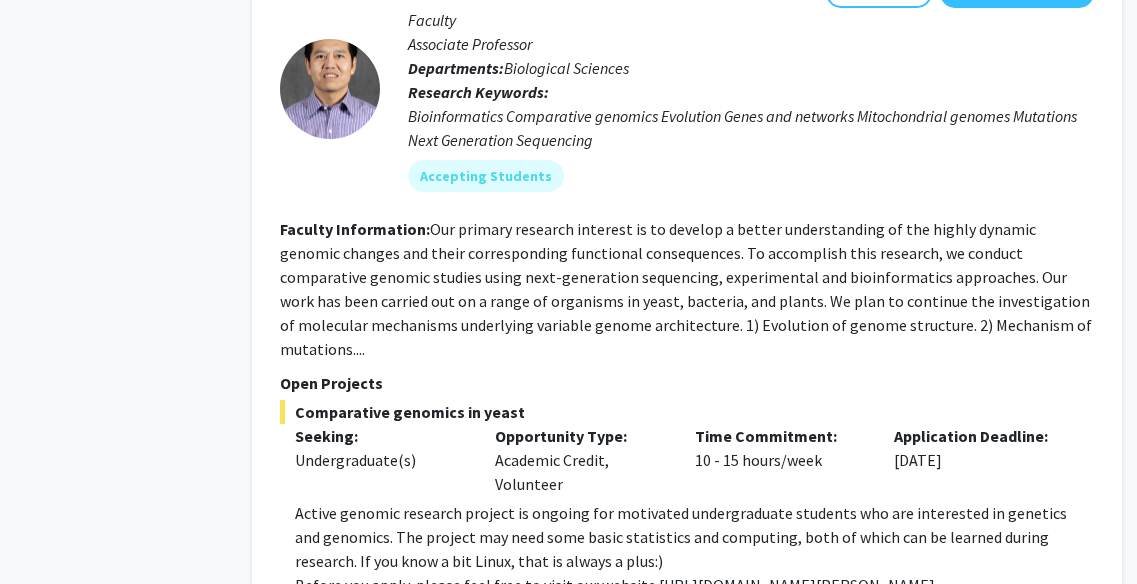 click on "Show more" 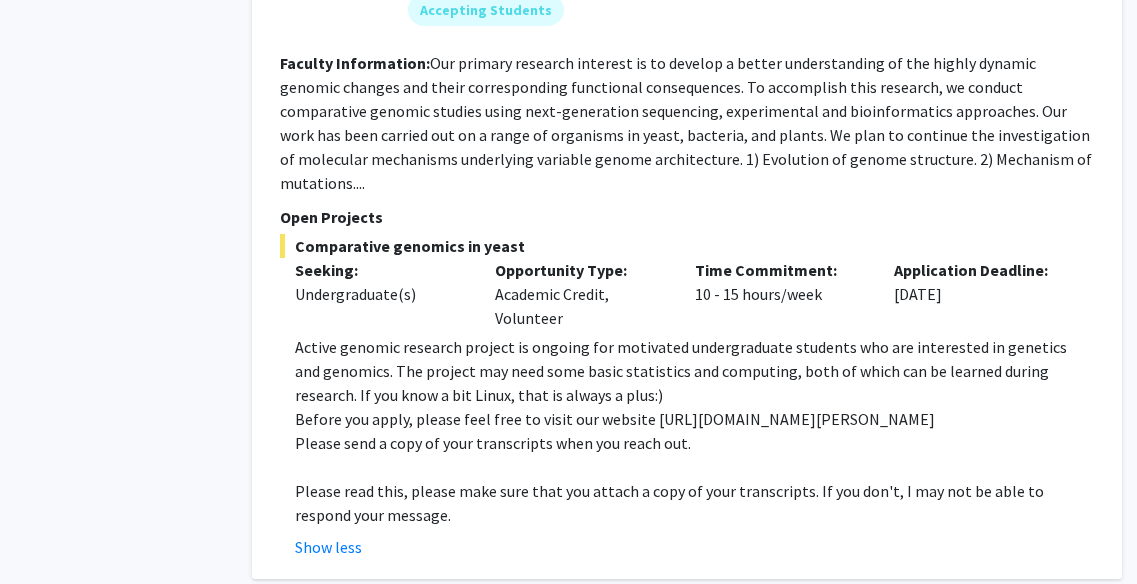 scroll, scrollTop: 5723, scrollLeft: 63, axis: both 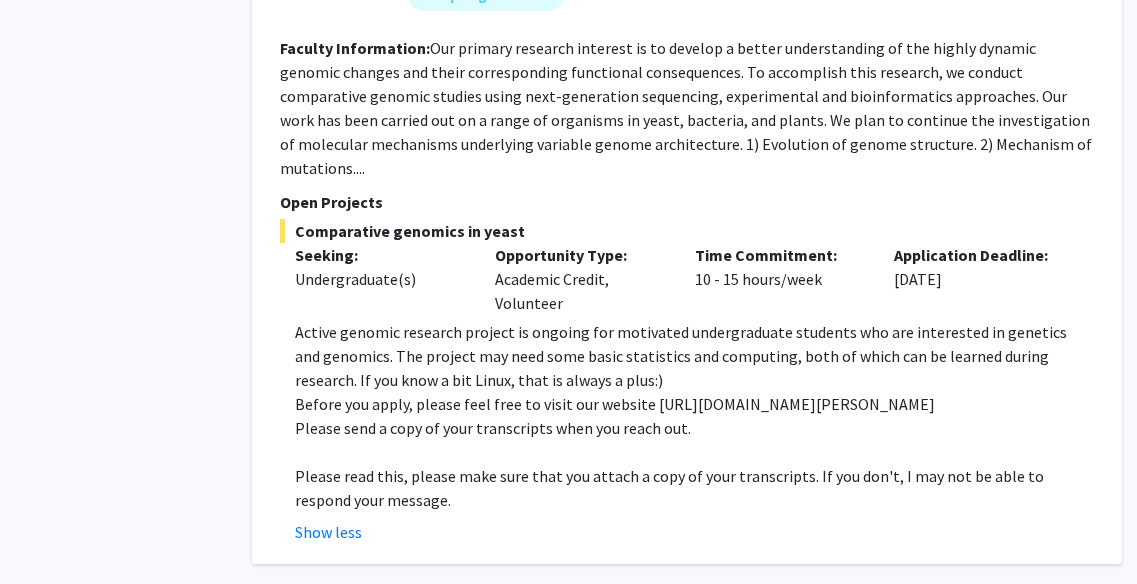 click on "1" 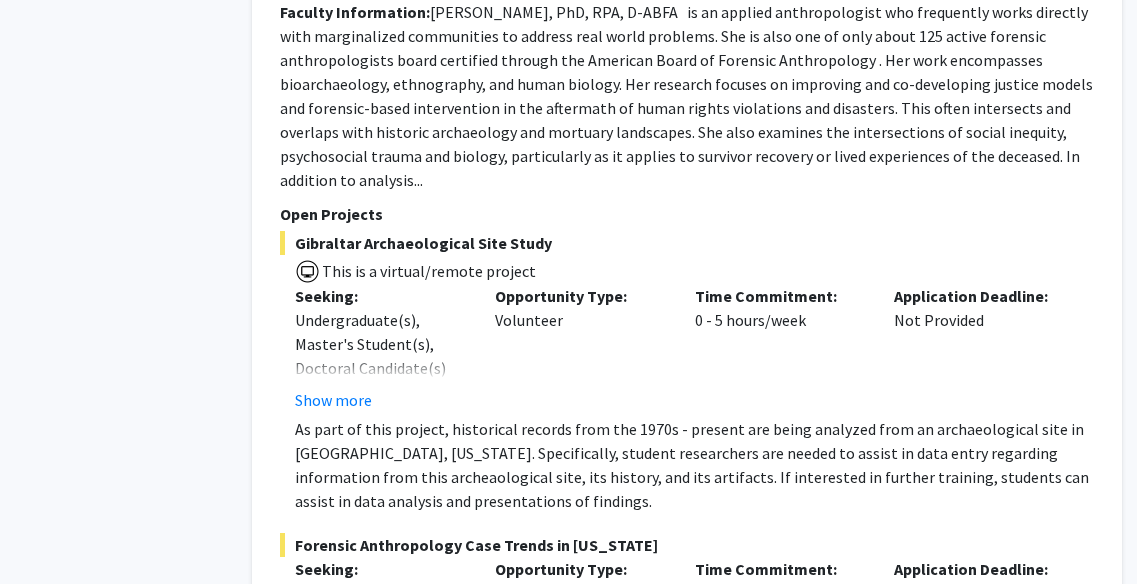scroll, scrollTop: 1676, scrollLeft: 63, axis: both 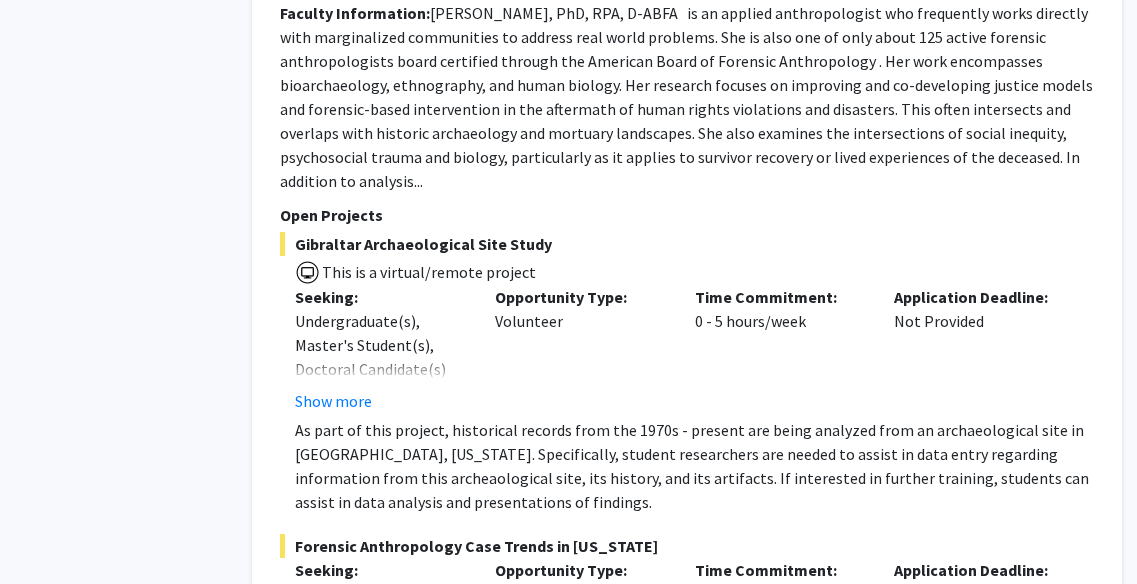 drag, startPoint x: 686, startPoint y: 459, endPoint x: 265, endPoint y: 325, distance: 441.81104 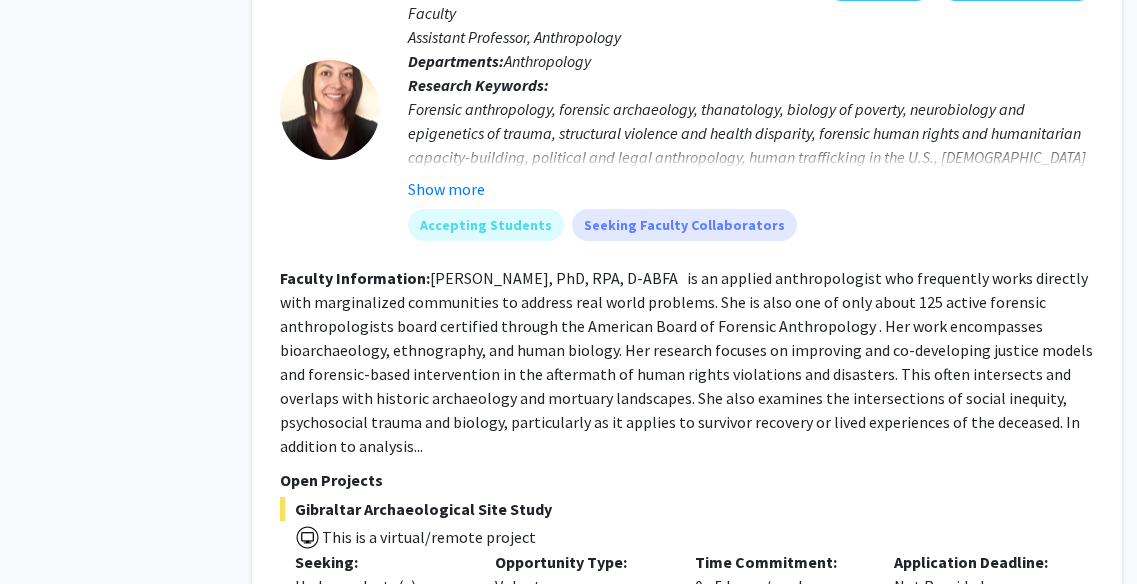 scroll, scrollTop: 1399, scrollLeft: 62, axis: both 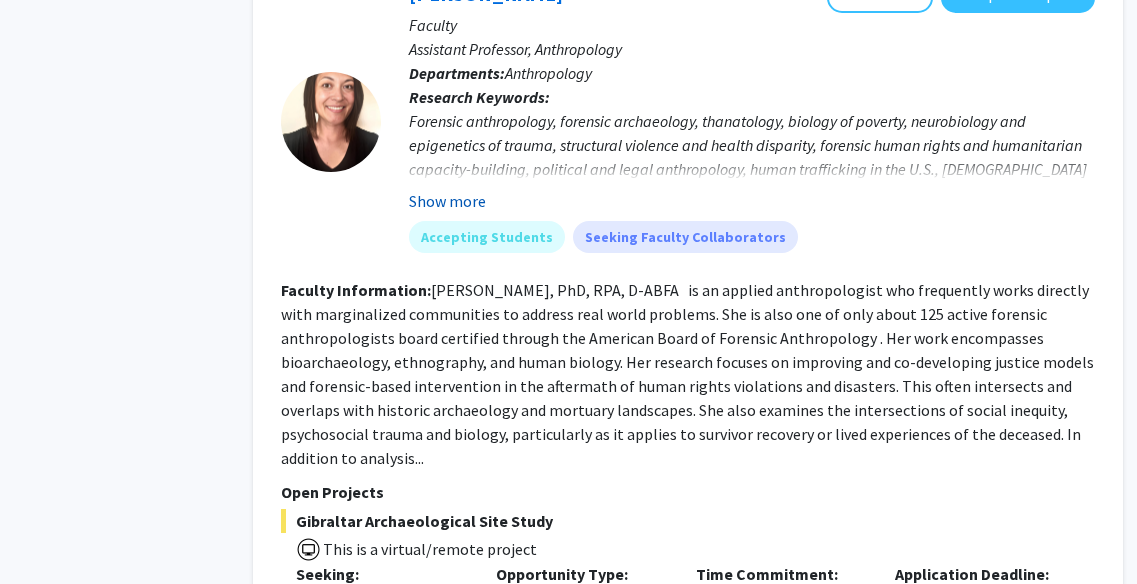 click on "Show more" 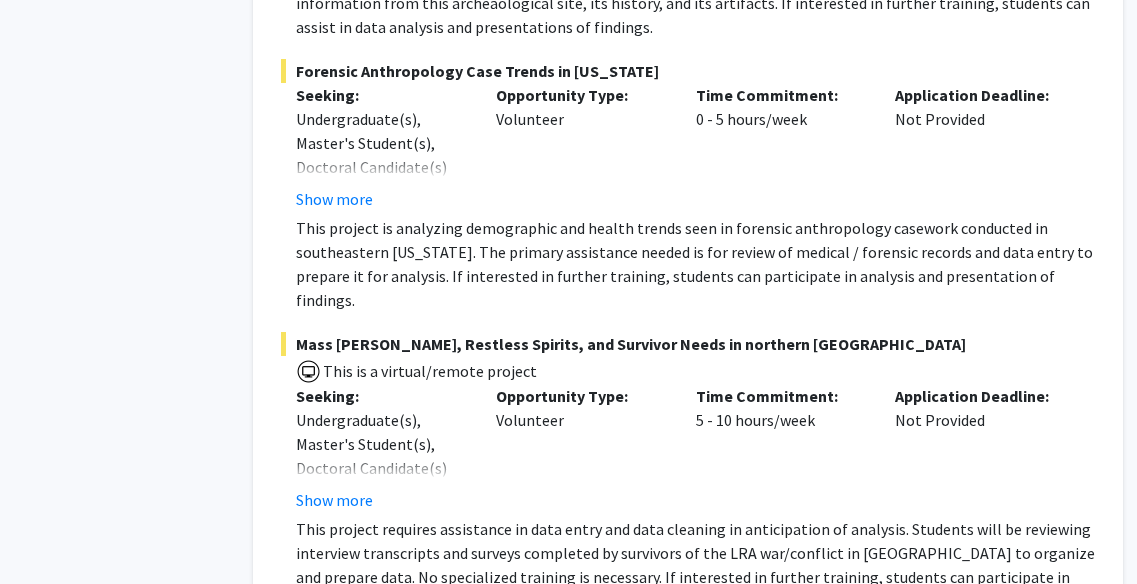 scroll, scrollTop: 2248, scrollLeft: 62, axis: both 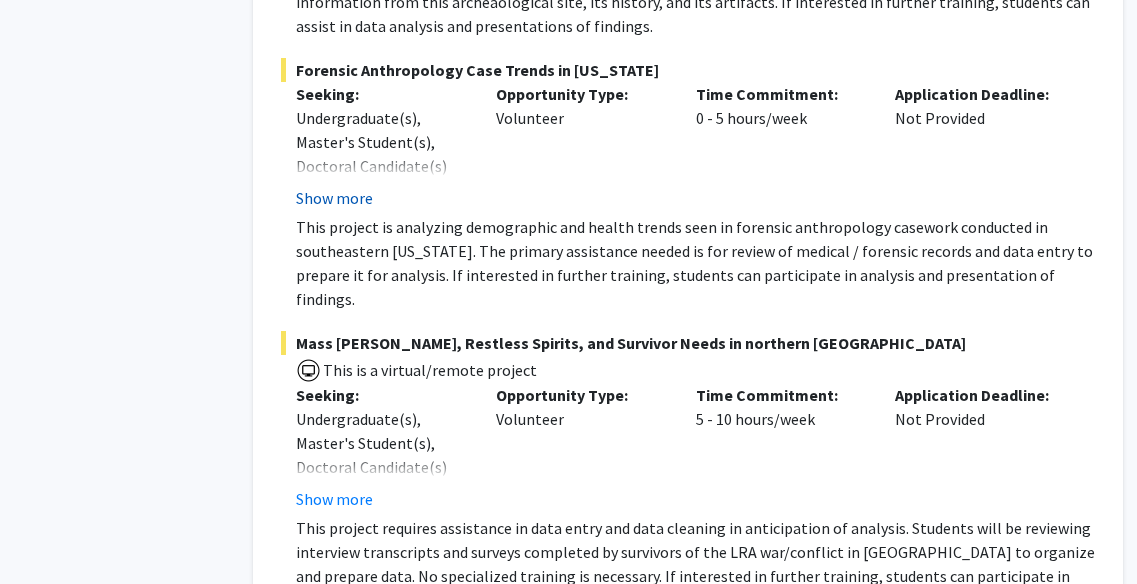 click on "Show more" 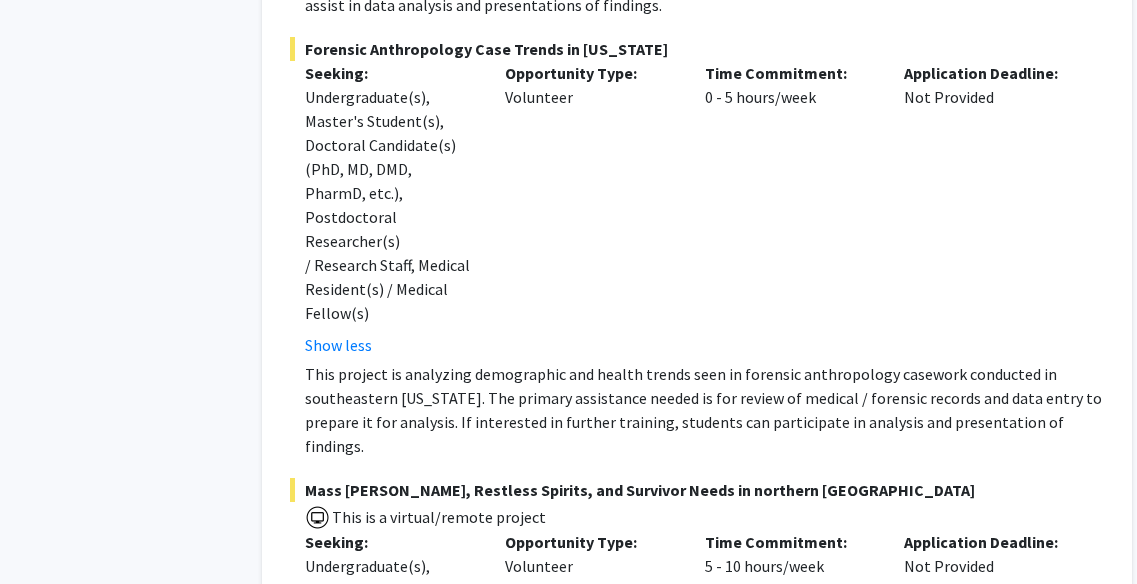 scroll, scrollTop: 2270, scrollLeft: 53, axis: both 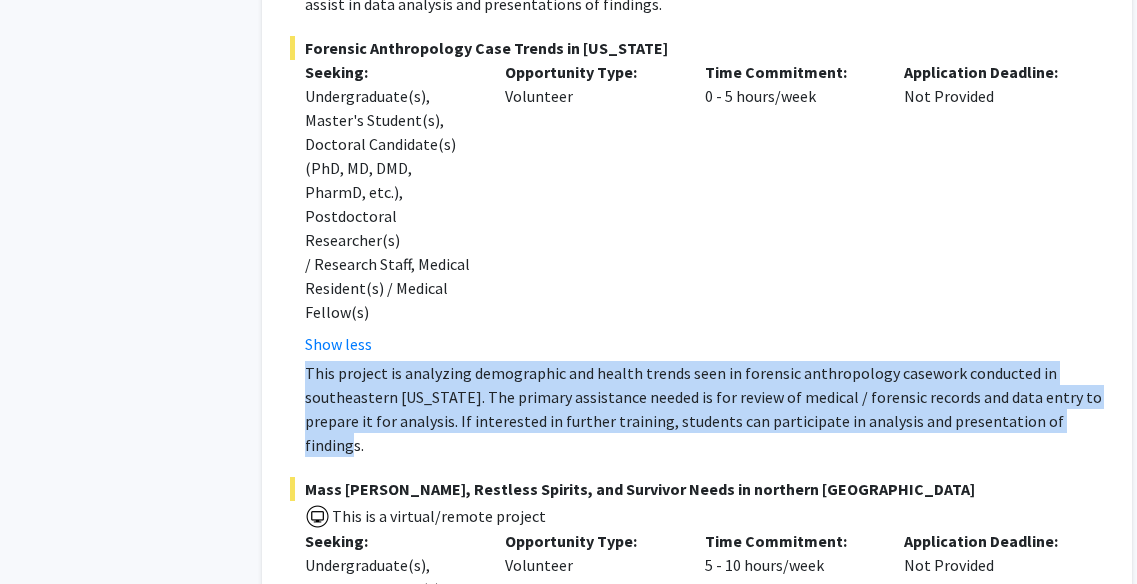 drag, startPoint x: 1101, startPoint y: 373, endPoint x: 305, endPoint y: 312, distance: 798.33386 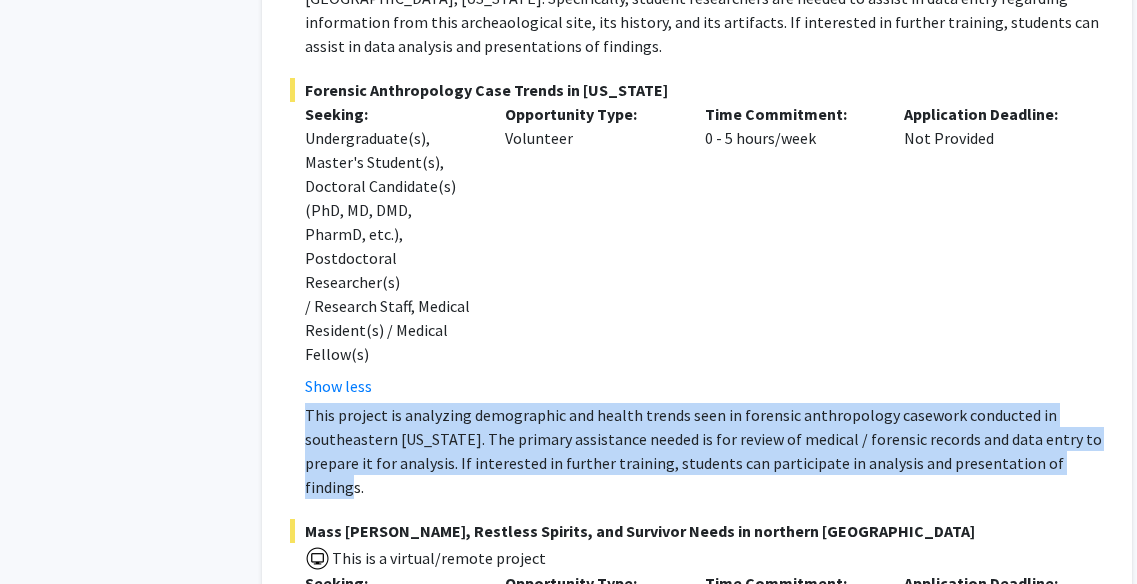 scroll, scrollTop: 2226, scrollLeft: 53, axis: both 